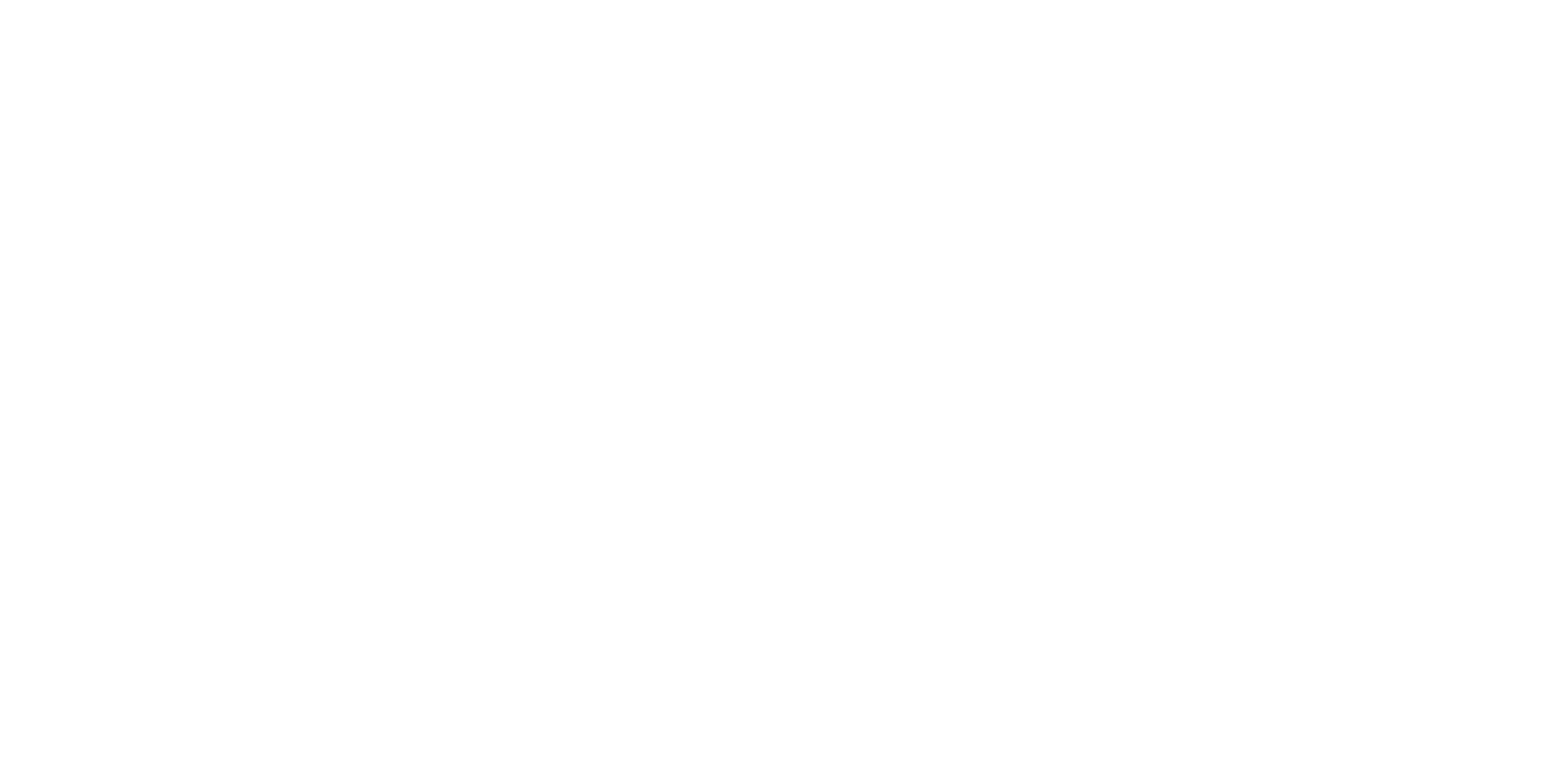 scroll, scrollTop: 0, scrollLeft: 0, axis: both 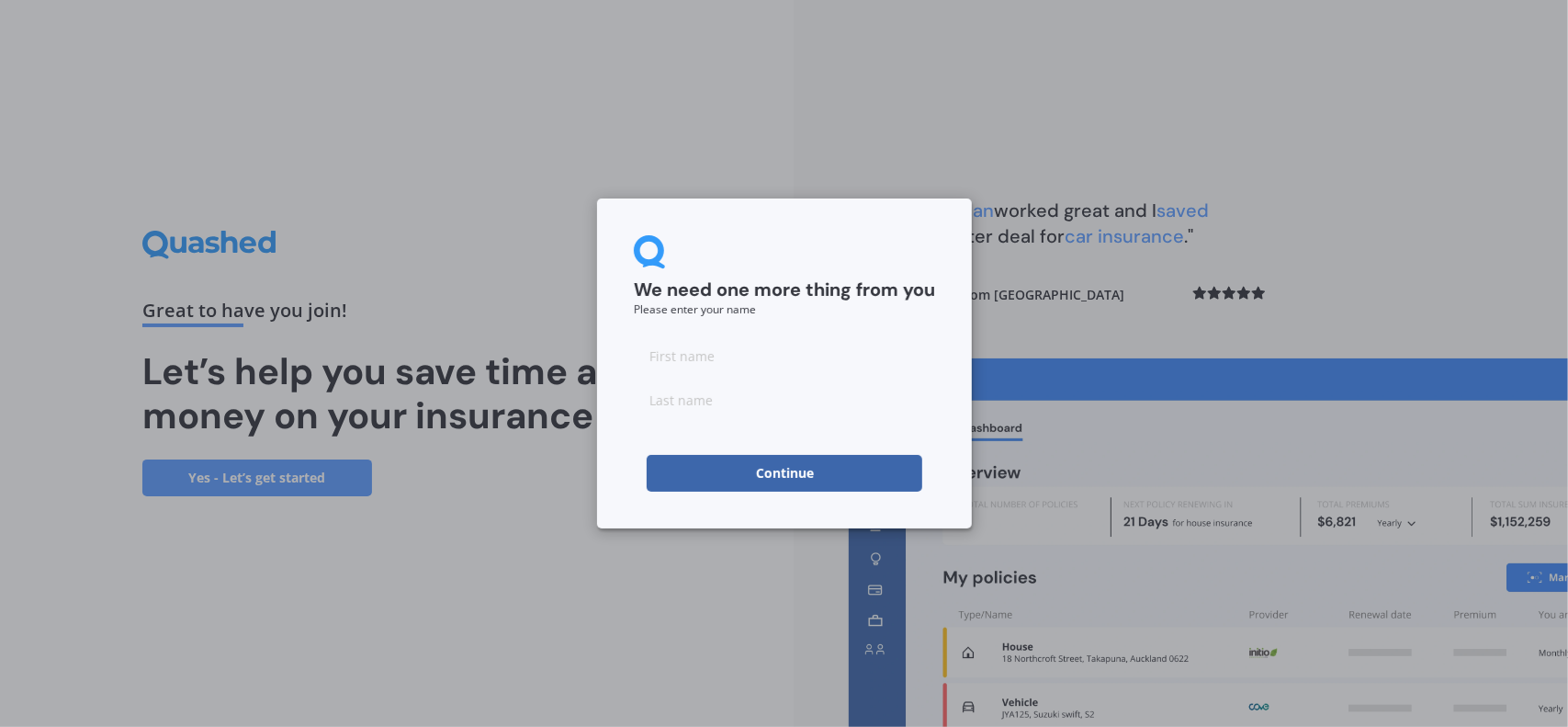 click at bounding box center (784, 356) 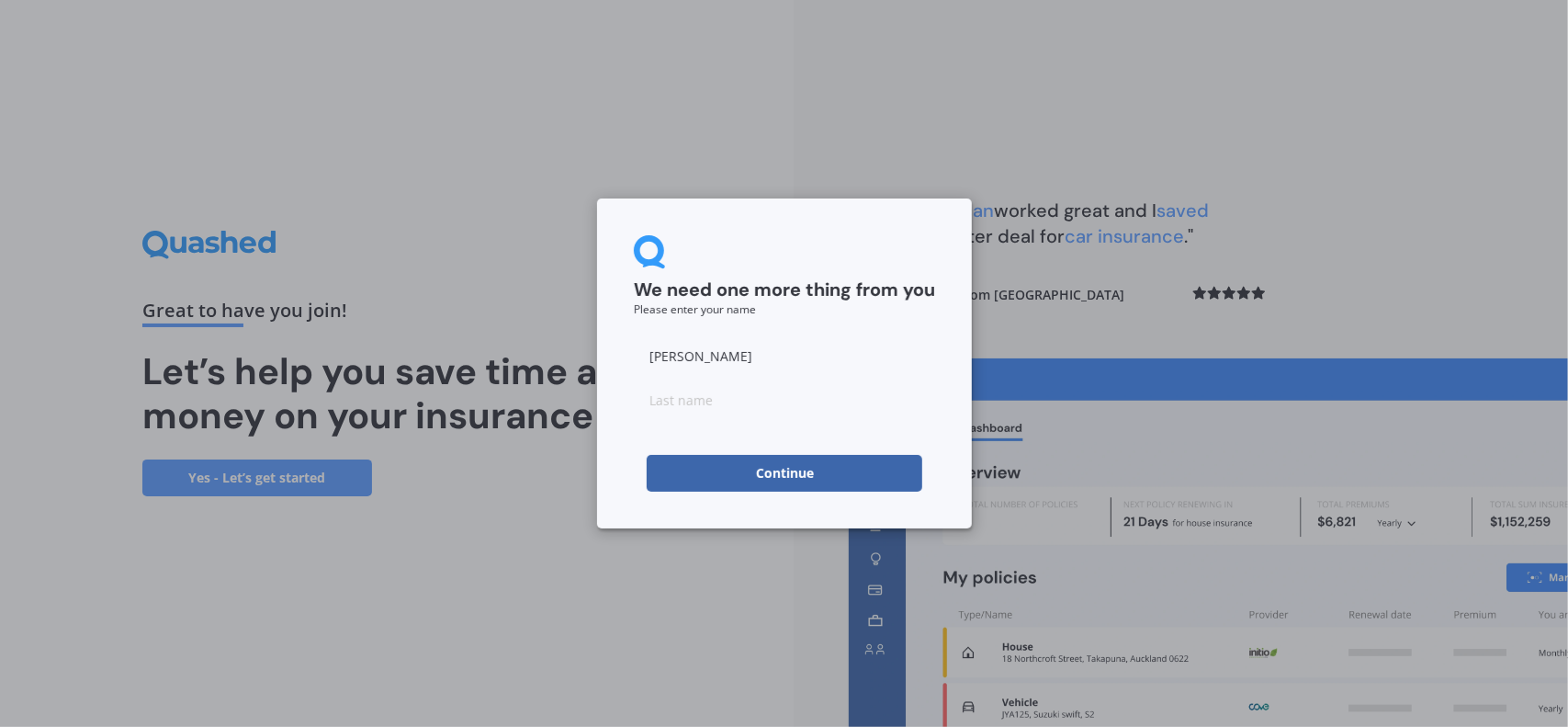 type on "[PERSON_NAME]" 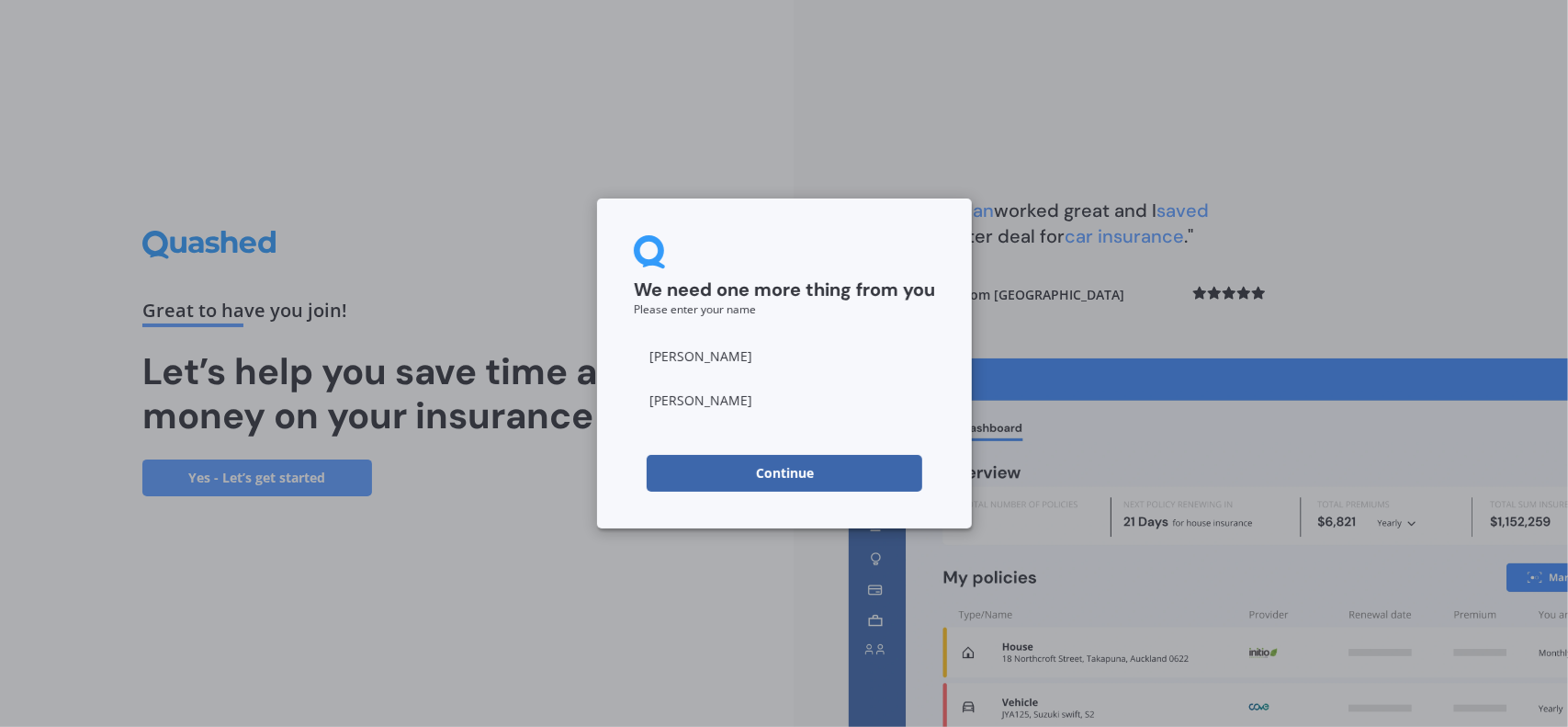 type on "[PERSON_NAME]" 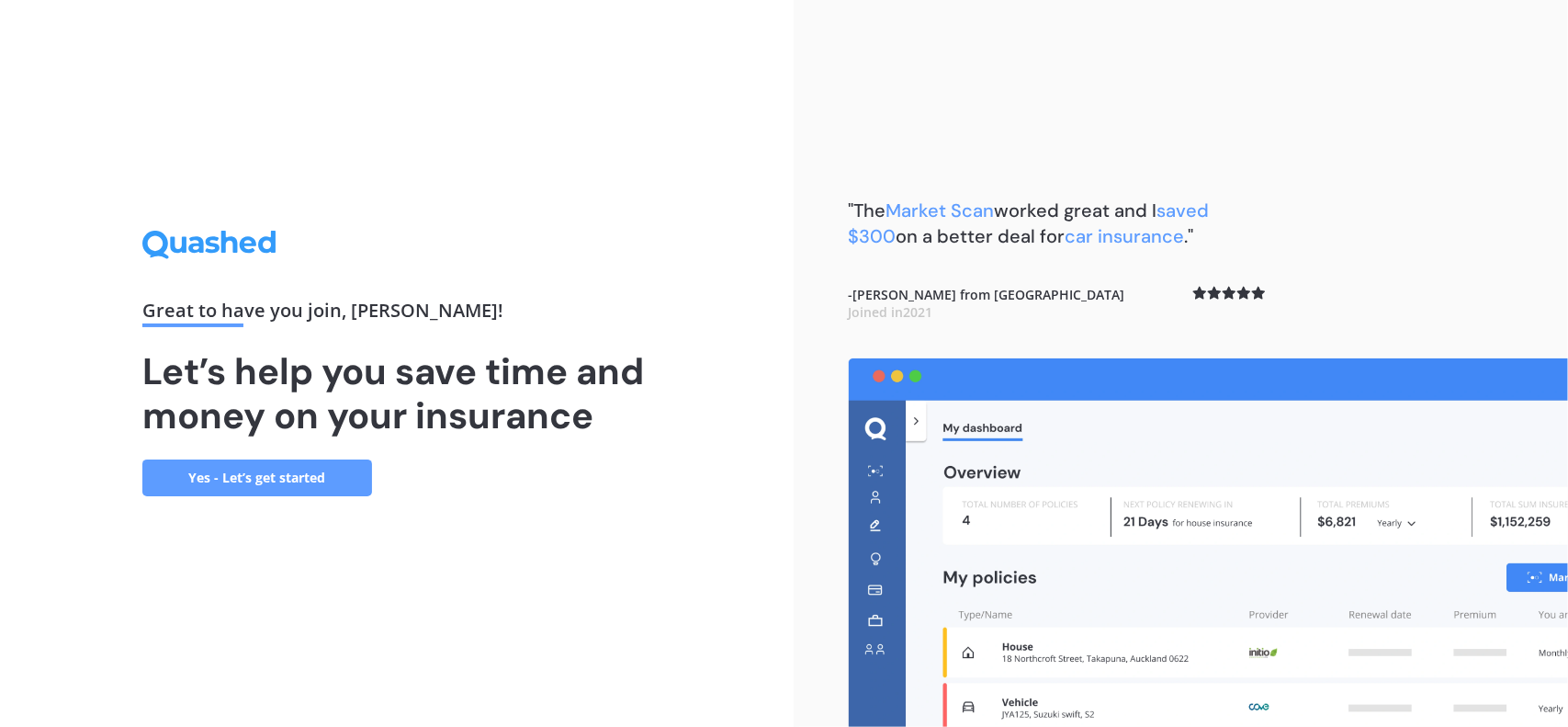 click on "Yes - Let’s get started" at bounding box center [257, 478] 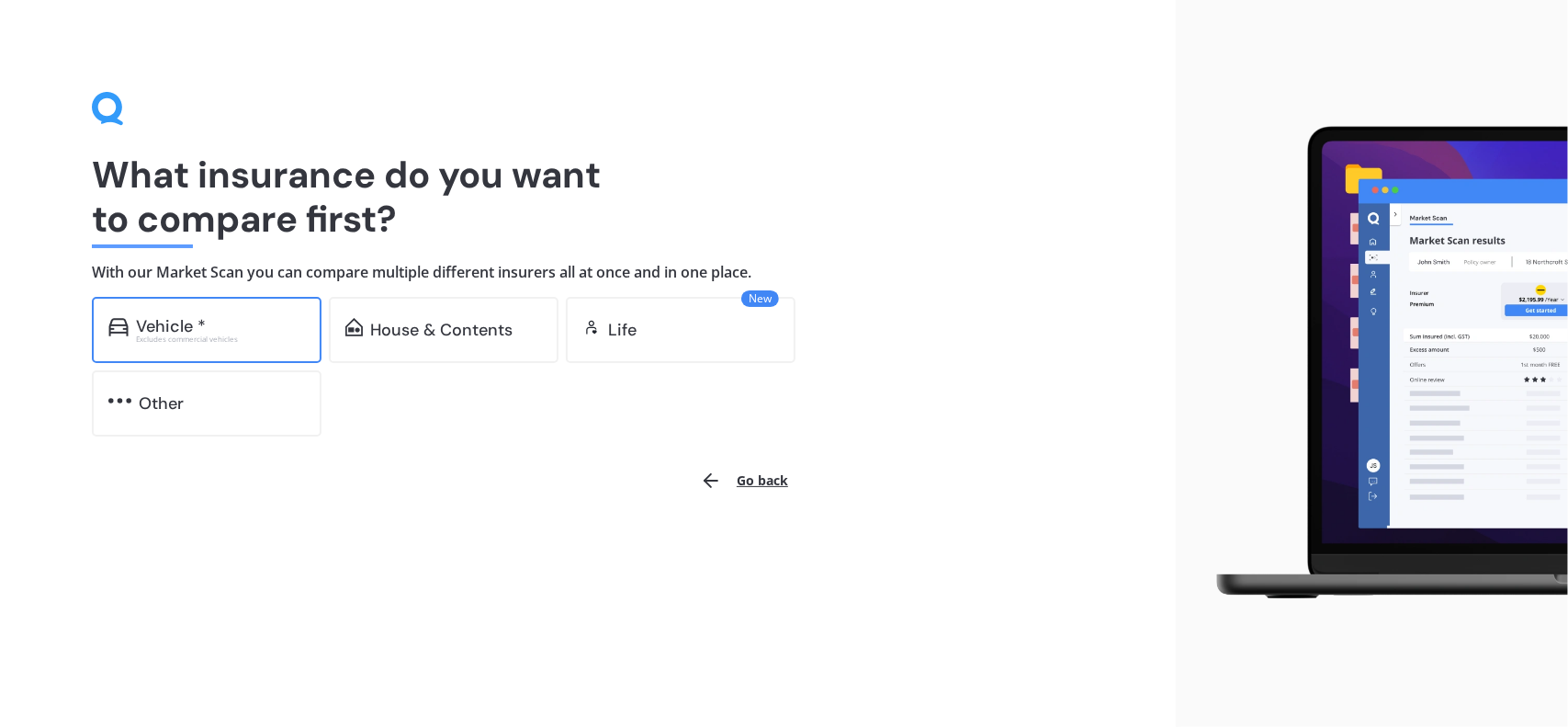 click on "Excludes commercial vehicles" at bounding box center (220, 339) 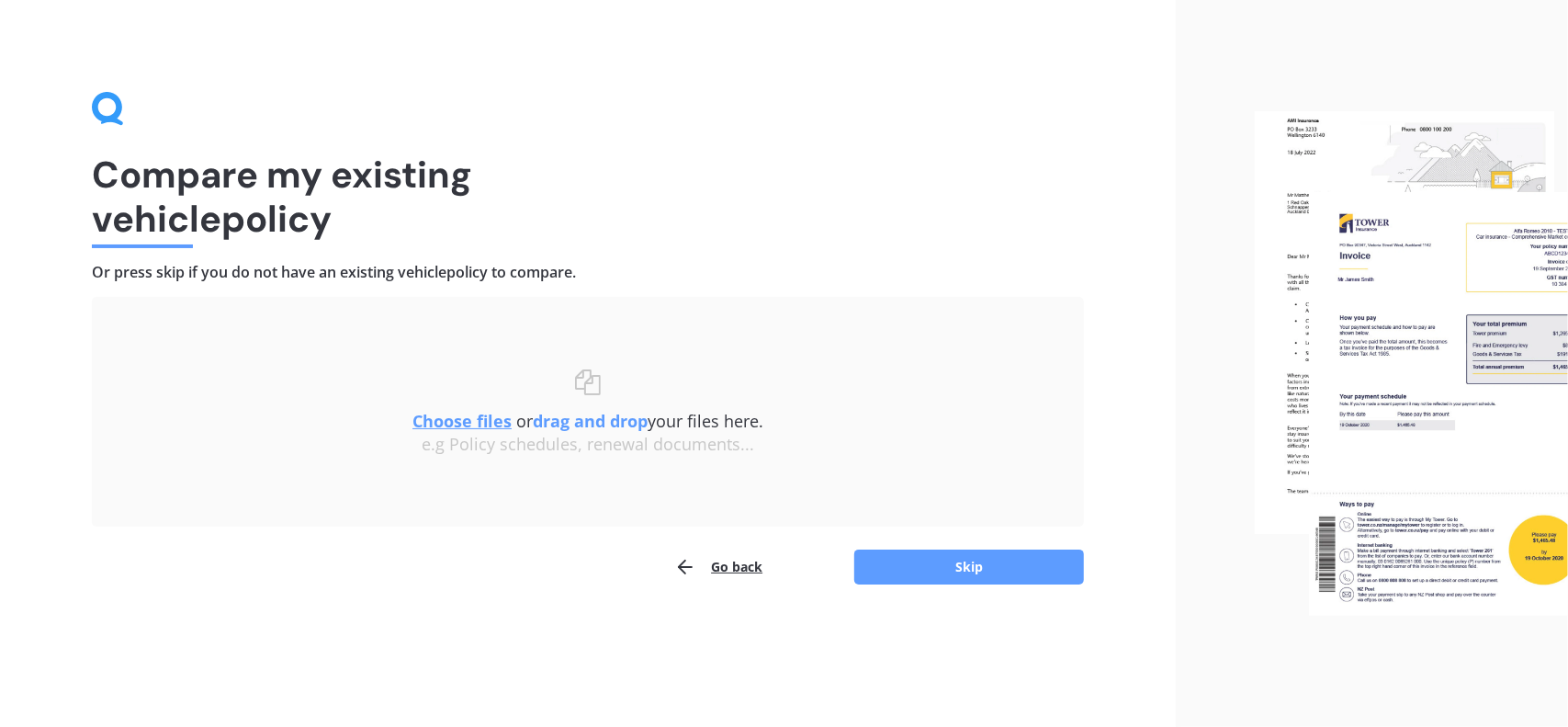 click on "e.g Policy schedules, renewal documents..." at bounding box center (588, 445) 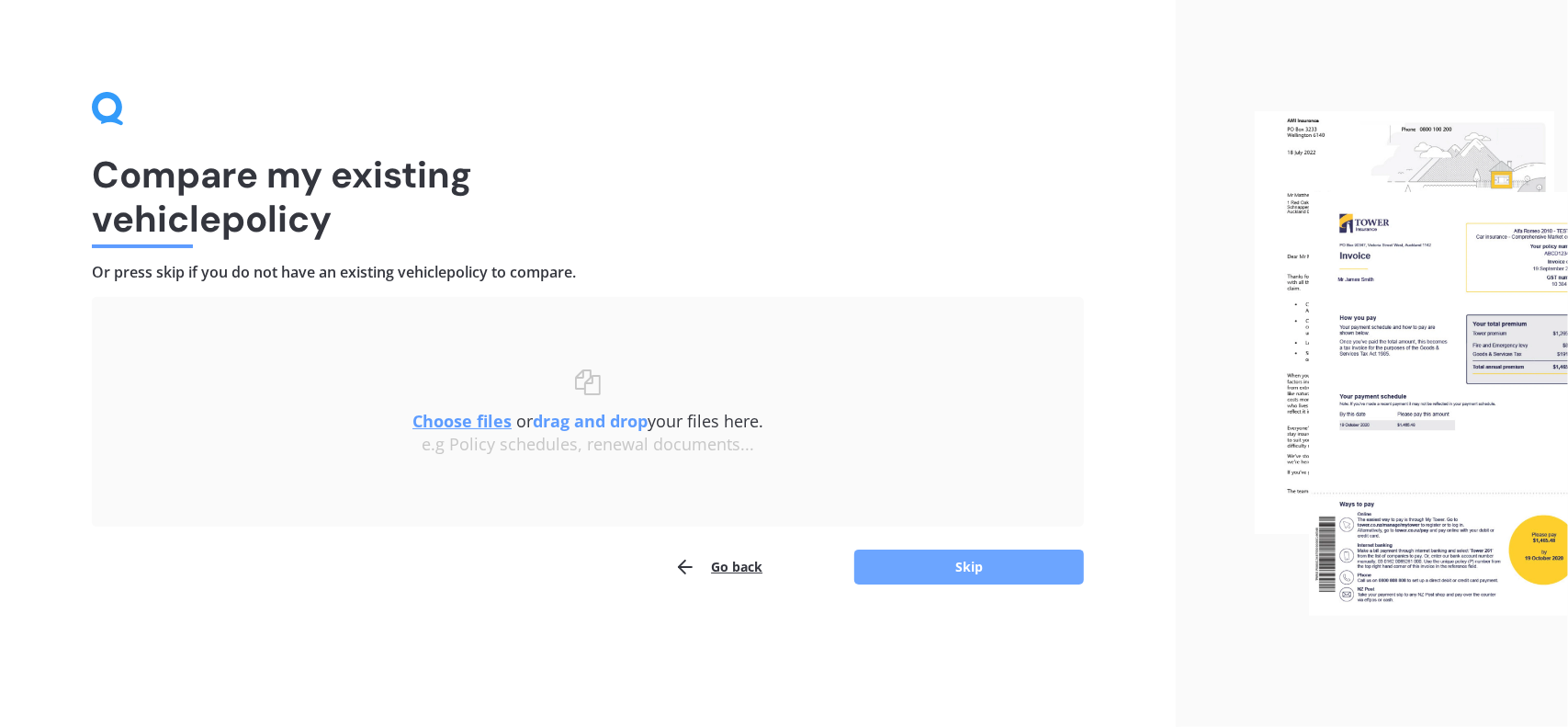 click on "Skip" at bounding box center (969, 567) 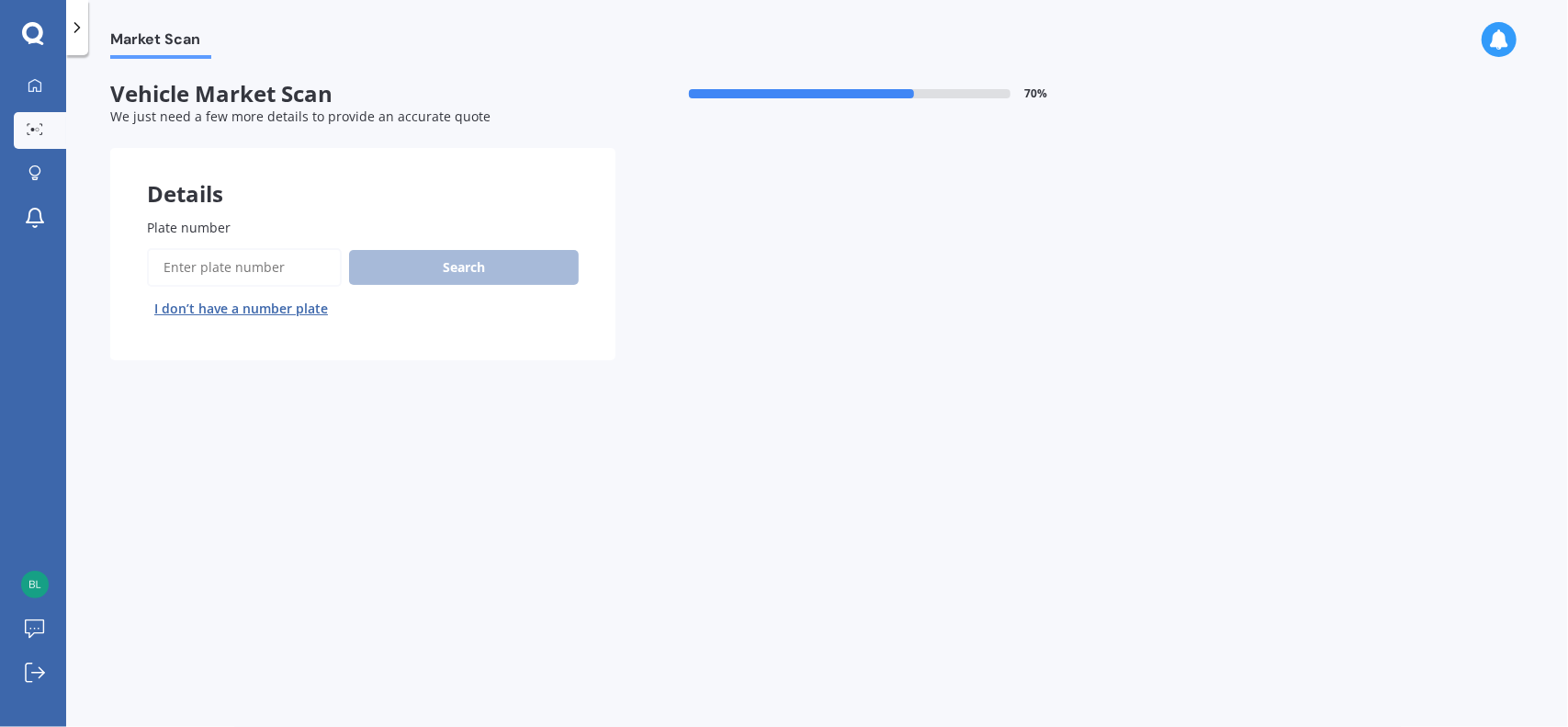 click on "Plate number" at bounding box center (244, 267) 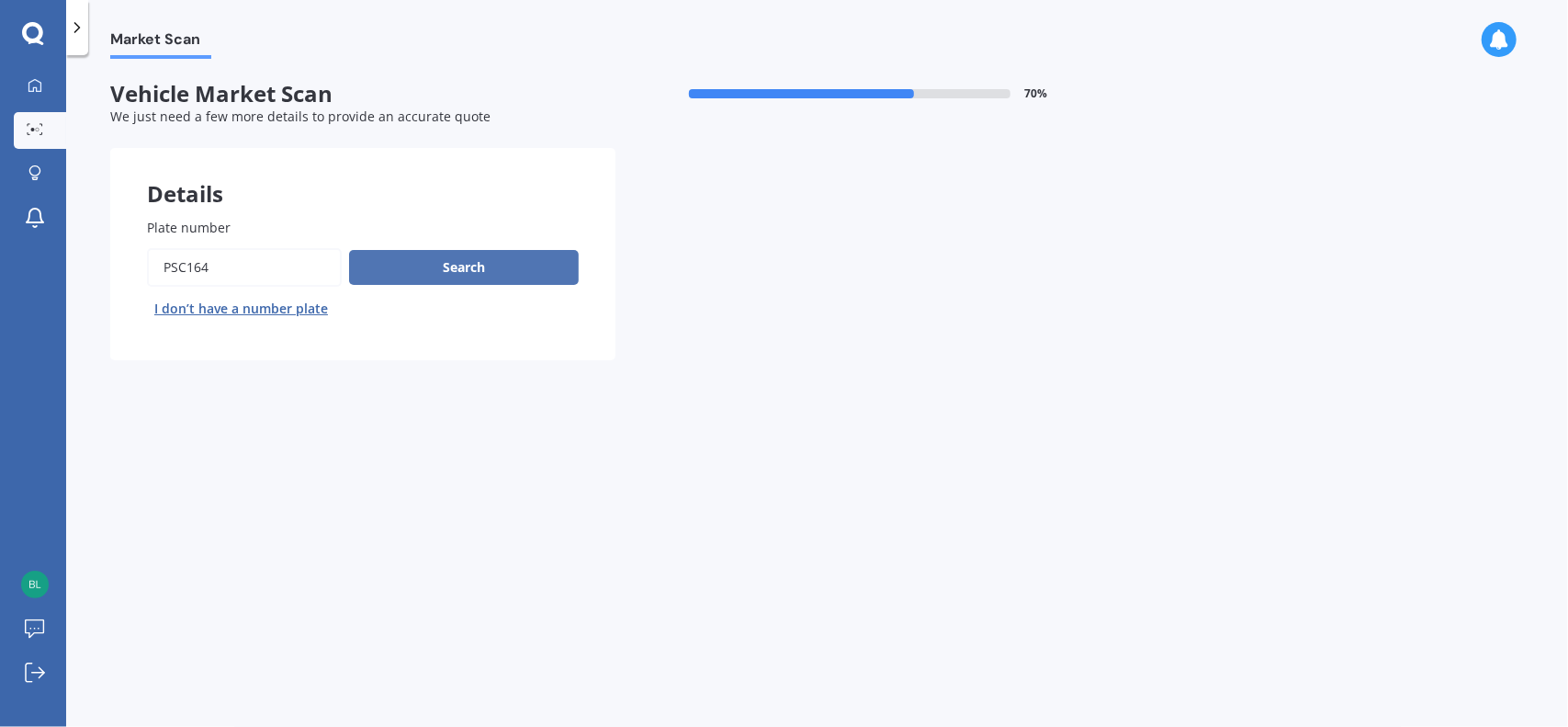 type on "PSC164" 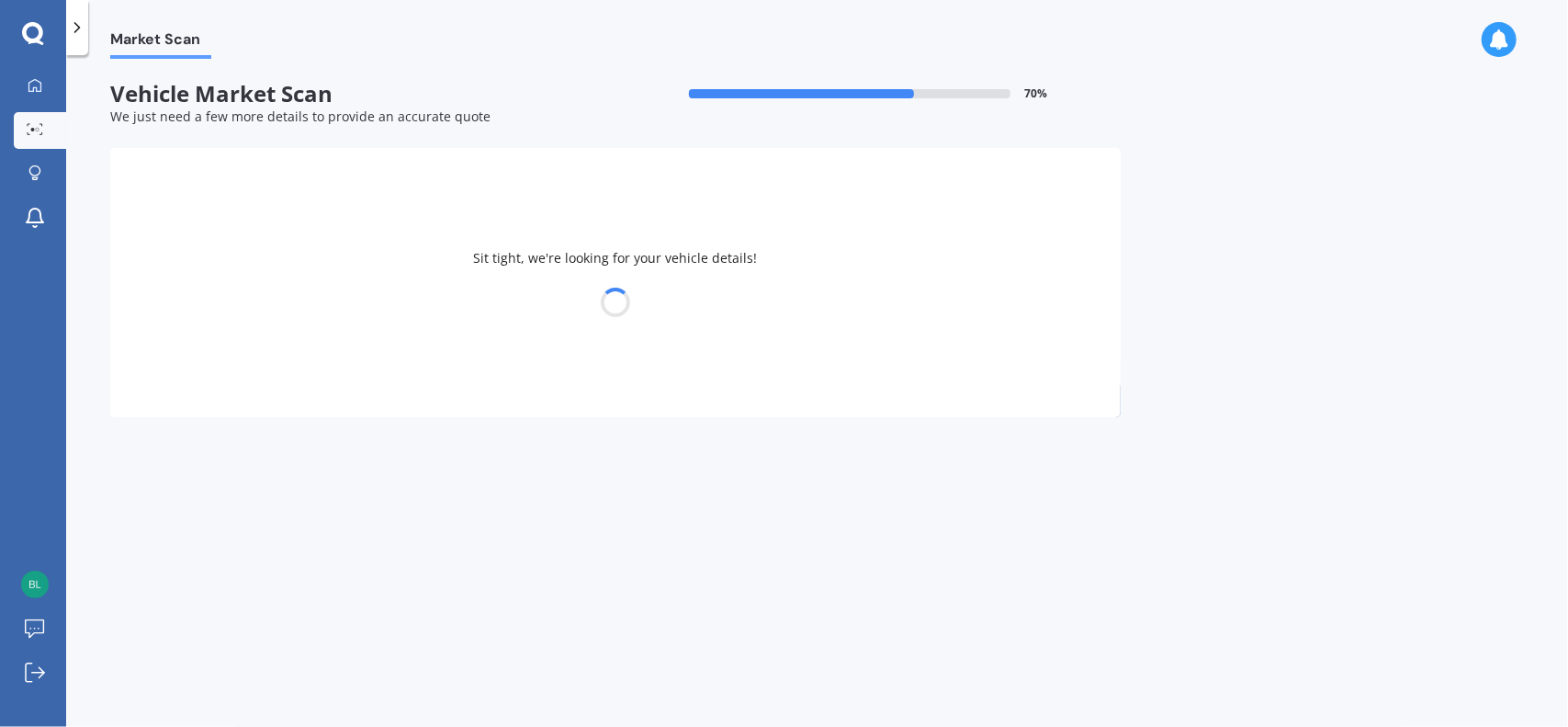 select on "TOYOTA" 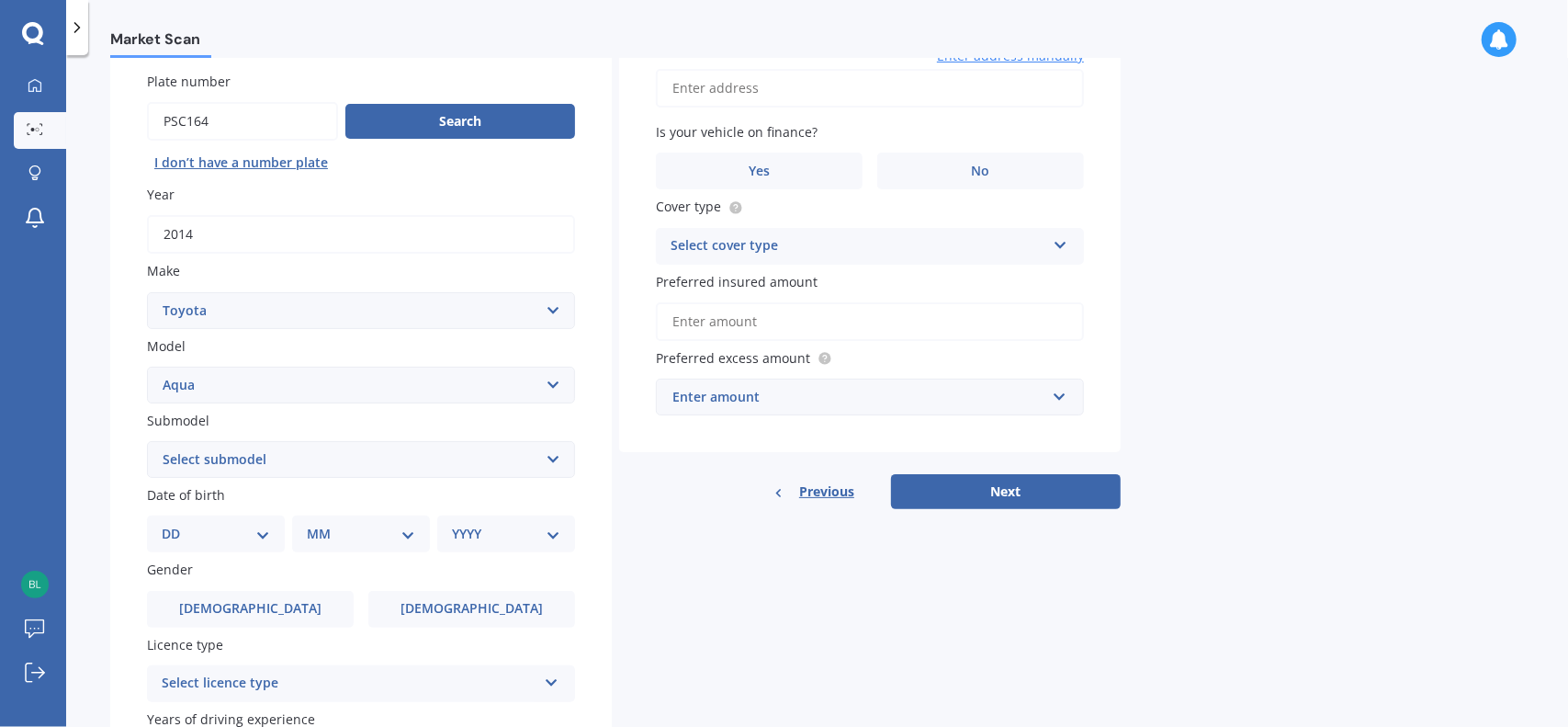 scroll, scrollTop: 184, scrollLeft: 0, axis: vertical 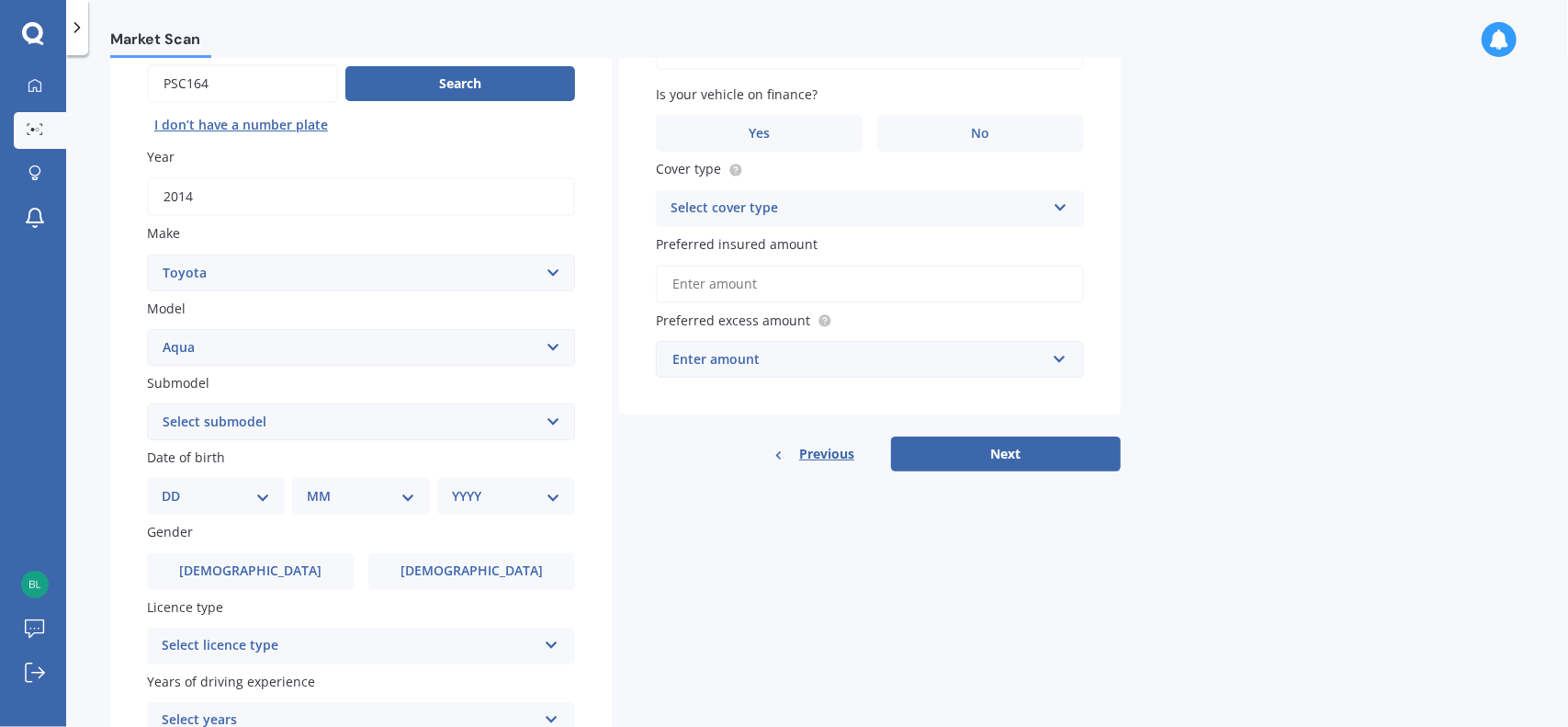 click on "Select submodel Hatchback Hybrid" at bounding box center (361, 422) 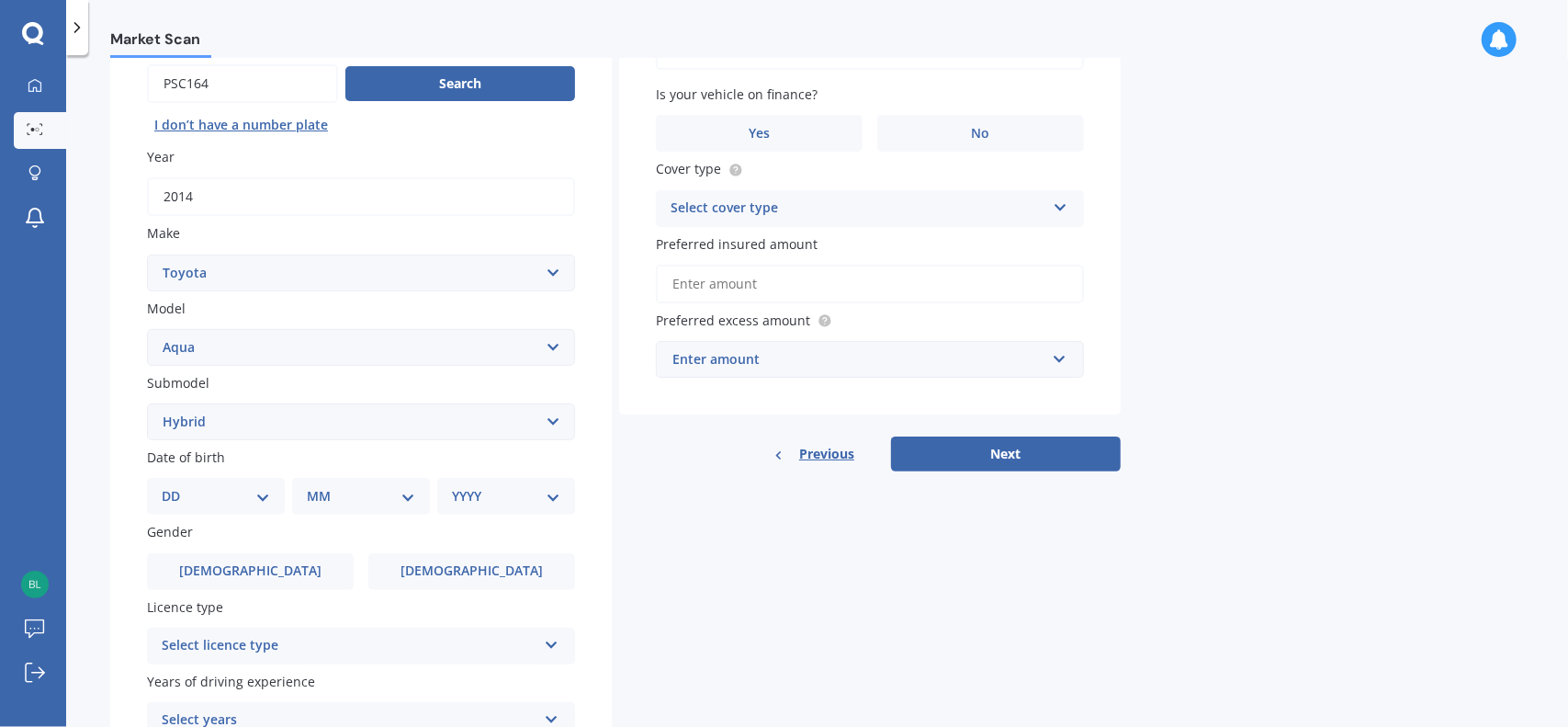 click on "Select submodel Hatchback Hybrid" at bounding box center [361, 422] 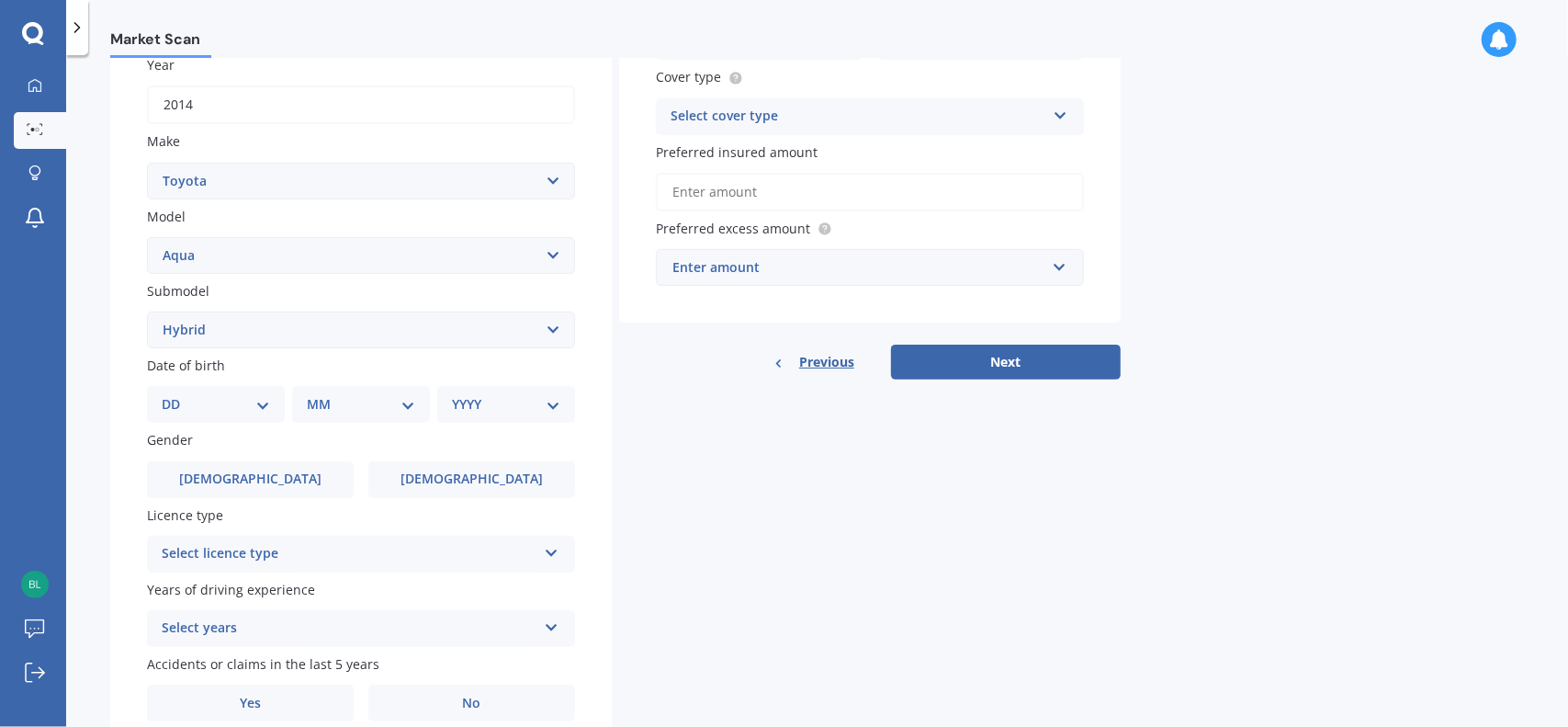 click on "Select model 4 Runner 86 [PERSON_NAME] Alphard Altezza Aqua Aristo Aurion Auris Avalon Avensis AYGO bB Belta Blade Blizzard 4WD Brevis Bundera 4WD C-HR Caldina Cami Camry Carib [PERSON_NAME] Celica Celsior Century Ceres Chaser Coaster Corolla Corona Corsa Cressida Cresta Crown Curren Cynos Deliboy Duet Dyna Echo Esquire Estima FJ Fortuner Funcargo Gaia [PERSON_NAME] Granvia Harrier Hiace Highlander HILUX Ipsum iQ Isis IST Kluger Landcruiser LANDCRUISER [PERSON_NAME] [PERSON_NAME] Liteace [PERSON_NAME] 2 Mark X Mirai MR-S MR2 [PERSON_NAME] Nova Opa Paseo Passo Pixis Platz Porte Premio Previa MPV Prius Probox Progres Qualis Ractis RAIZE Raum RAV-4 Regius Van Runx Rush Sai Scepter Sera Sienta Soarer Spacio Spade Sprinter Starlet Succeed Supra Surf Tank Tarago Tercel Townace Toyo-ace Trueno Tundra Vanguard Vellfire Verossa Vienta Vista Vitz [PERSON_NAME] Voxy Will [PERSON_NAME] Wish Yaris" at bounding box center [361, 256] 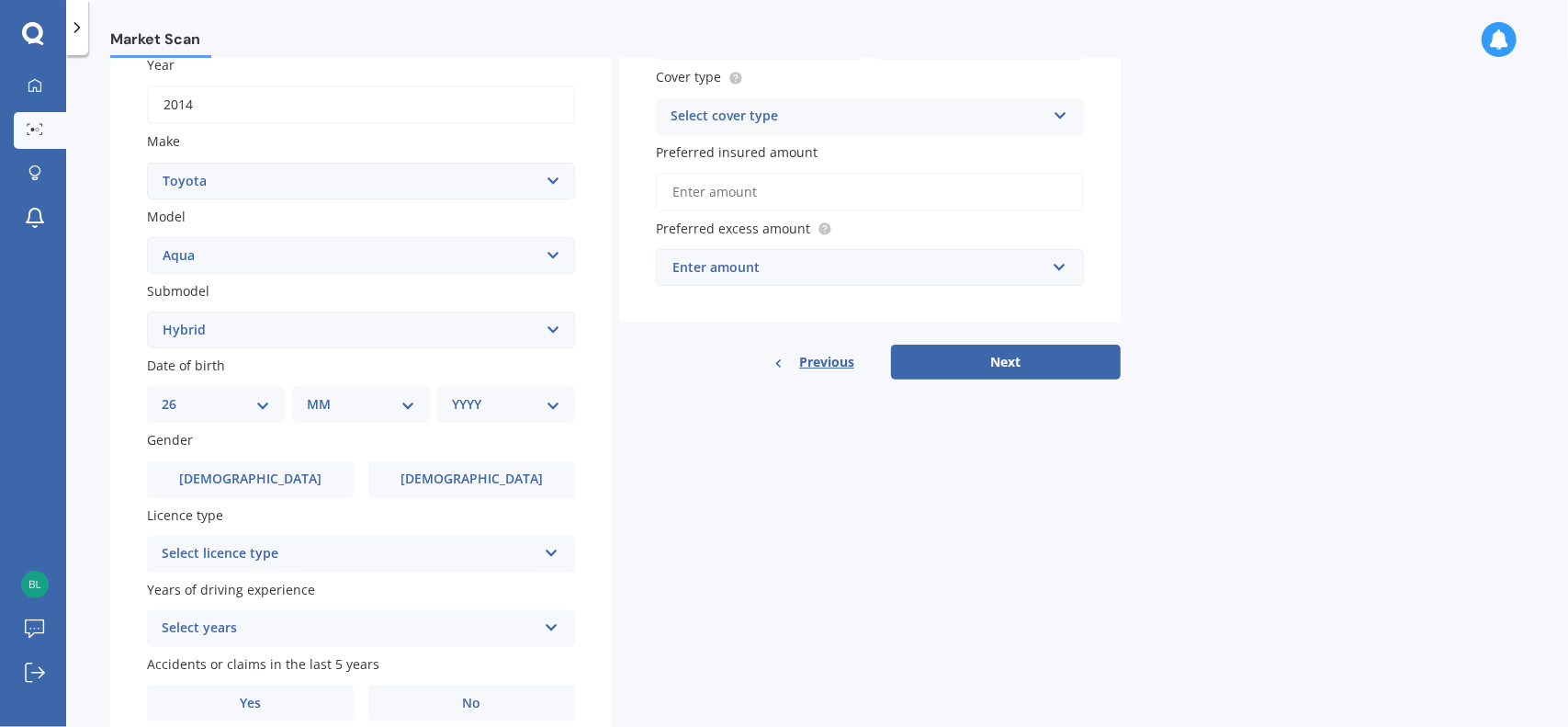 click on "DD 01 02 03 04 05 06 07 08 09 10 11 12 13 14 15 16 17 18 19 20 21 22 23 24 25 26 27 28 29 30 31" at bounding box center (216, 404) 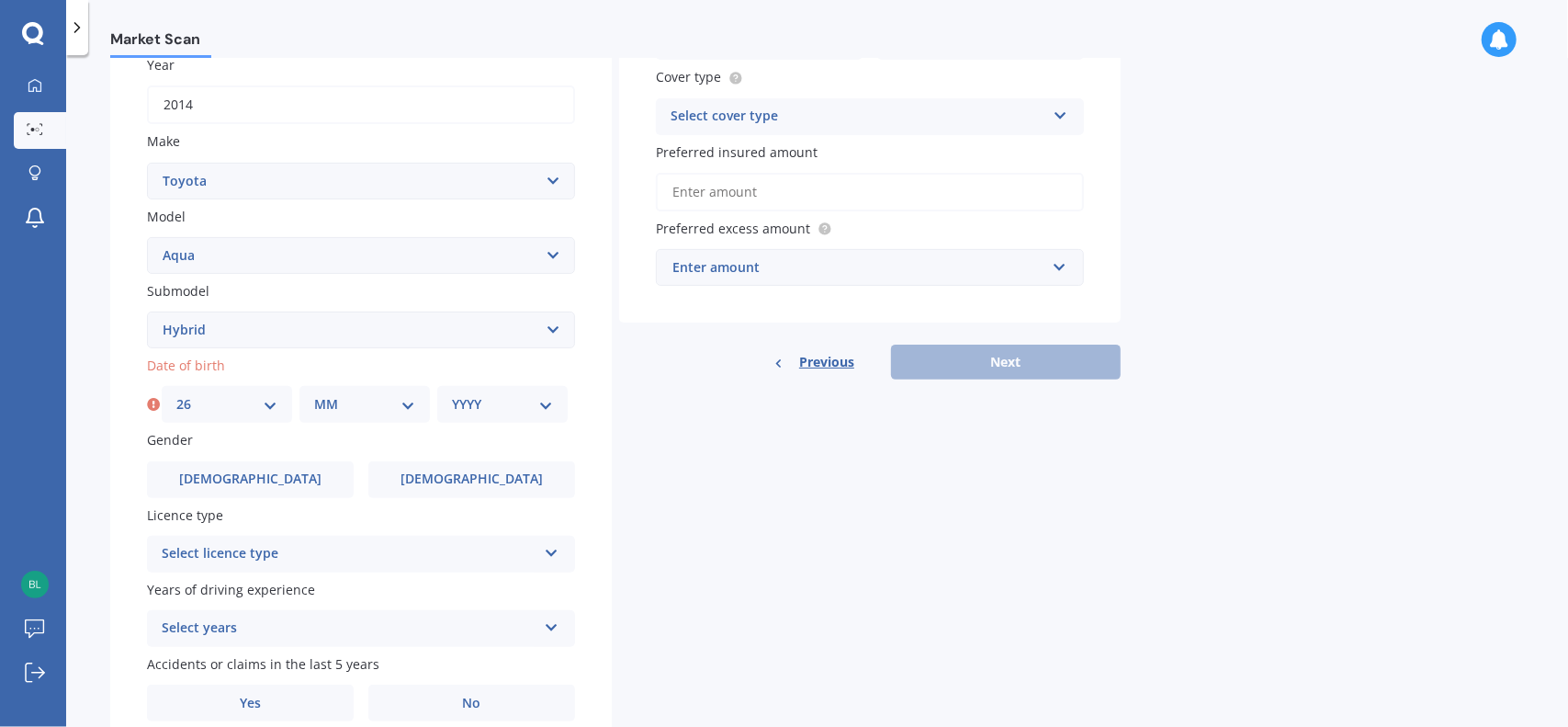 click on "MM 01 02 03 04 05 06 07 08 09 10 11 12" at bounding box center [365, 404] 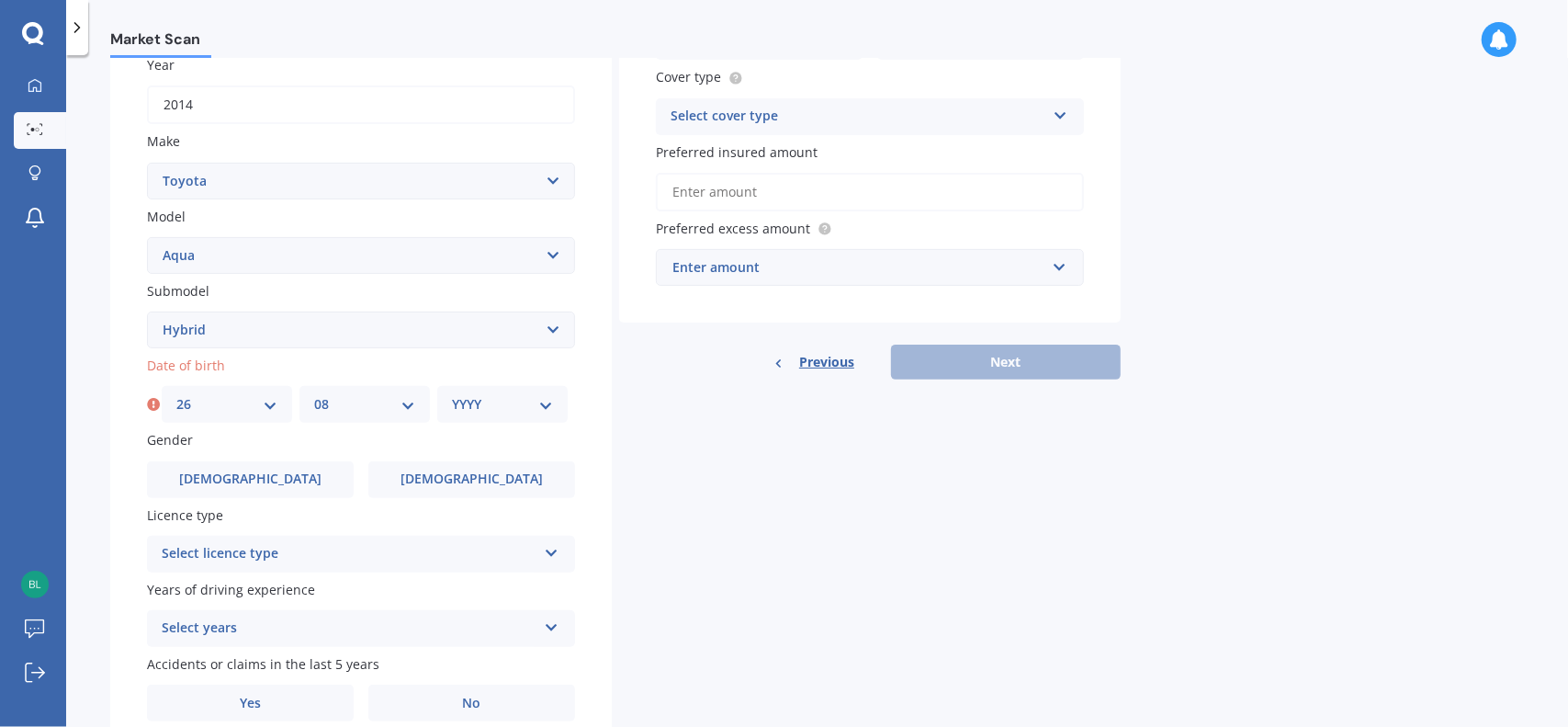 click on "MM 01 02 03 04 05 06 07 08 09 10 11 12" at bounding box center [365, 404] 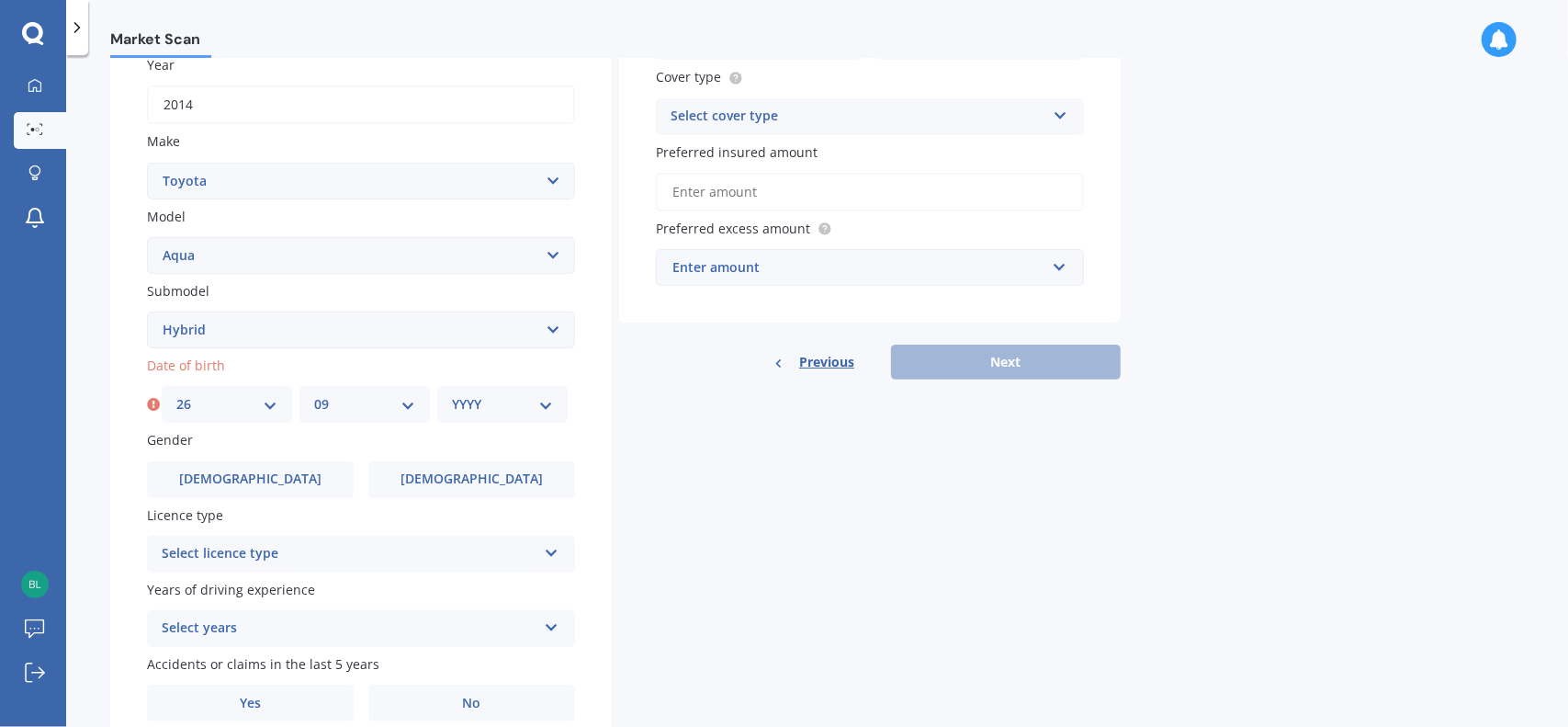 click on "MM 01 02 03 04 05 06 07 08 09 10 11 12" at bounding box center [365, 404] 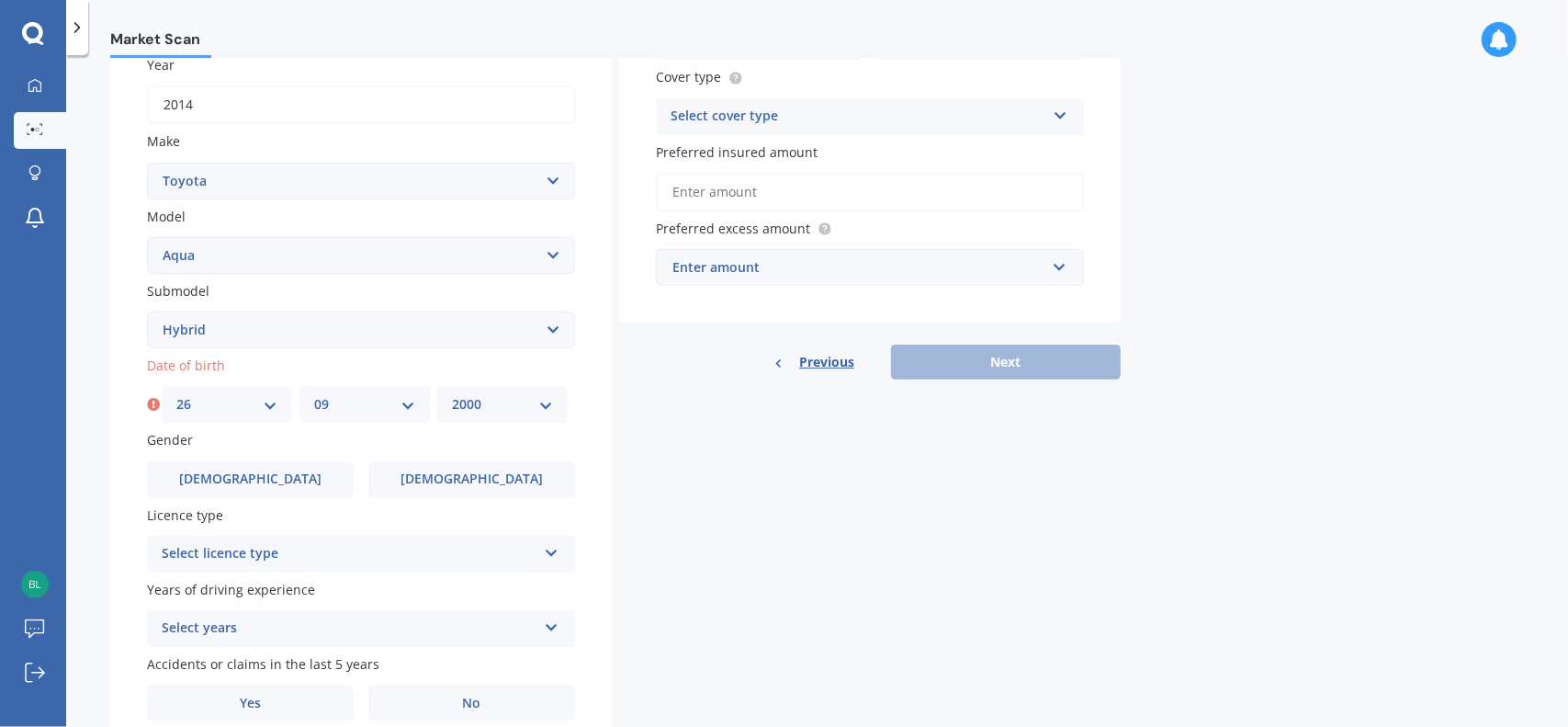 click on "YYYY 2025 2024 2023 2022 2021 2020 2019 2018 2017 2016 2015 2014 2013 2012 2011 2010 2009 2008 2007 2006 2005 2004 2003 2002 2001 2000 1999 1998 1997 1996 1995 1994 1993 1992 1991 1990 1989 1988 1987 1986 1985 1984 1983 1982 1981 1980 1979 1978 1977 1976 1975 1974 1973 1972 1971 1970 1969 1968 1967 1966 1965 1964 1963 1962 1961 1960 1959 1958 1957 1956 1955 1954 1953 1952 1951 1950 1949 1948 1947 1946 1945 1944 1943 1942 1941 1940 1939 1938 1937 1936 1935 1934 1933 1932 1931 1930 1929 1928 1927 1926" at bounding box center (502, 404) 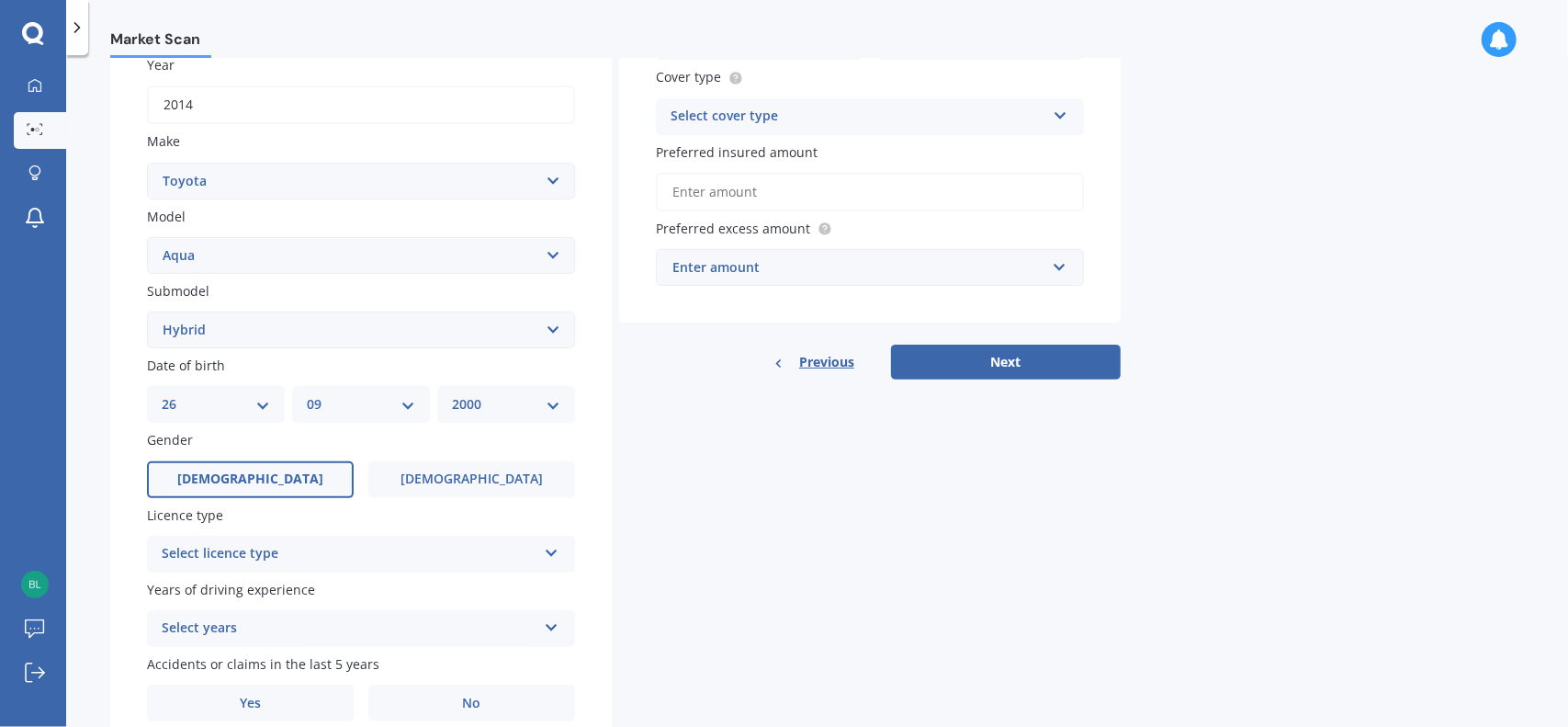 click on "[DEMOGRAPHIC_DATA]" at bounding box center (250, 479) 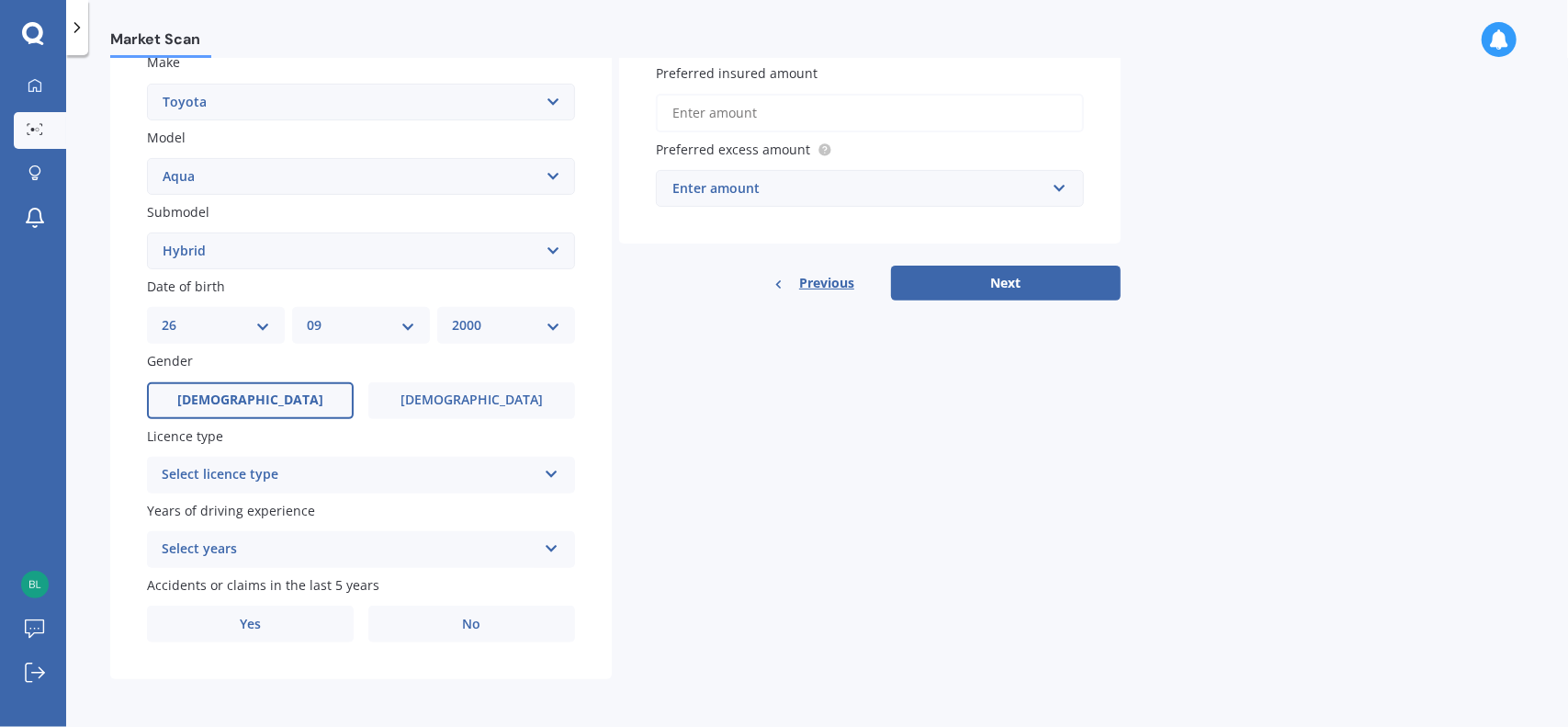 click on "Select licence type" at bounding box center (349, 475) 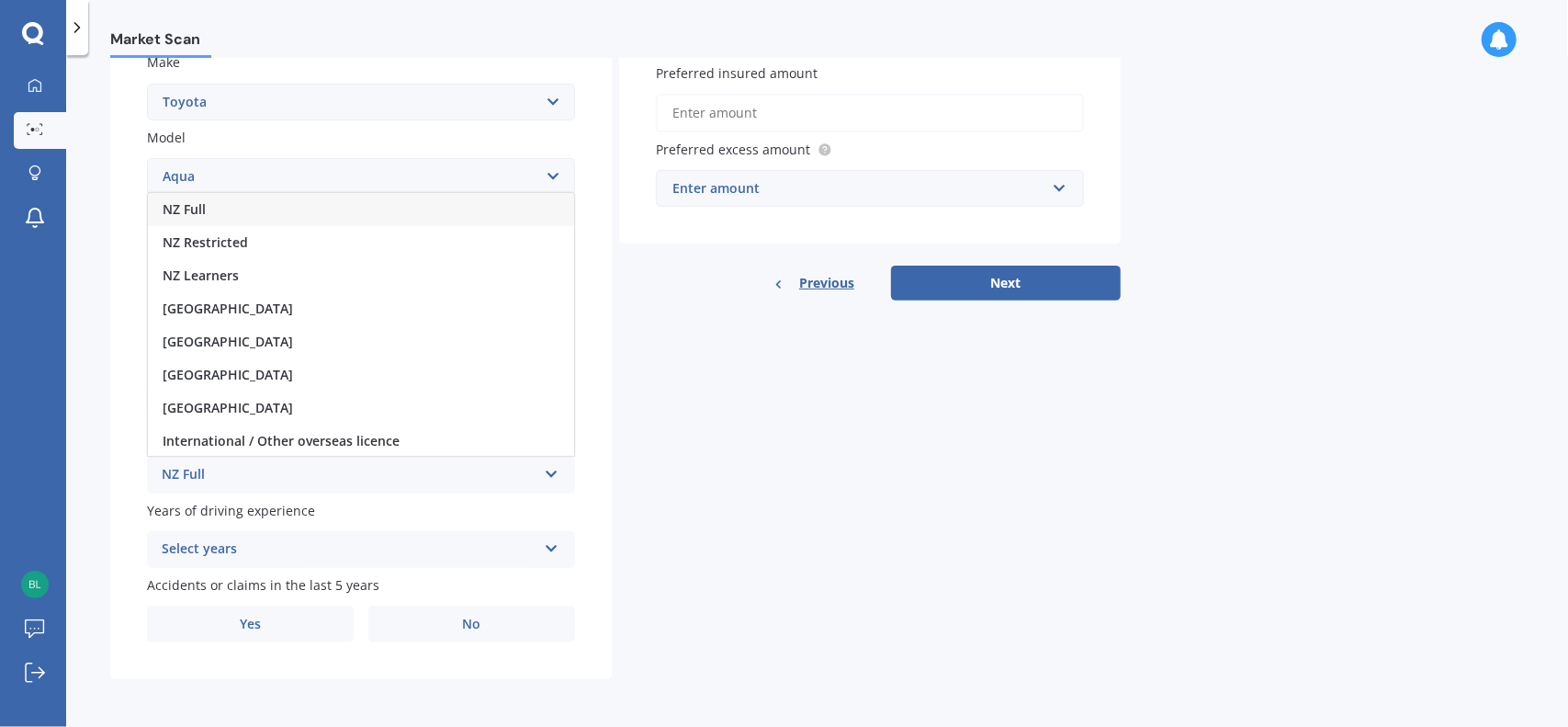 click on "NZ Full" at bounding box center [361, 210] 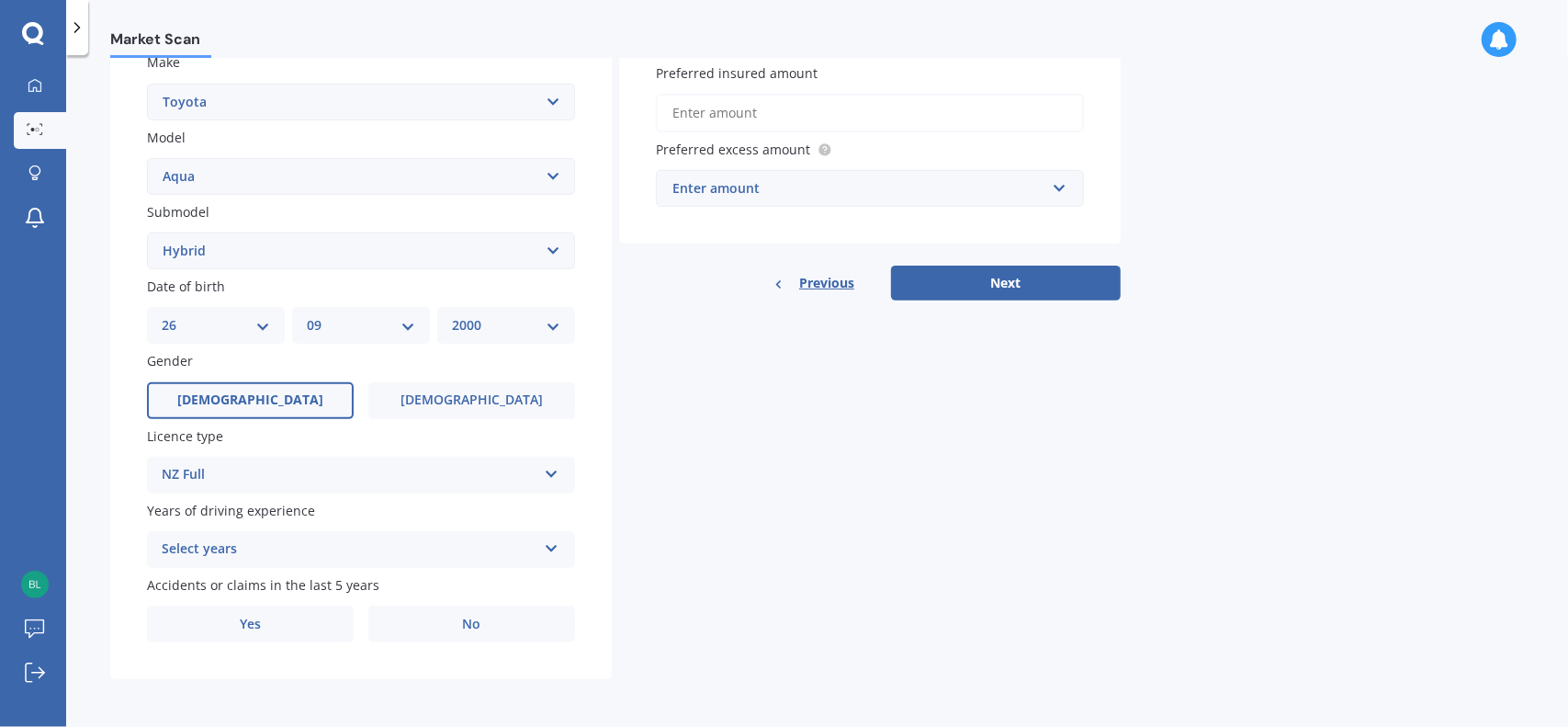 click on "Select years" at bounding box center (349, 550) 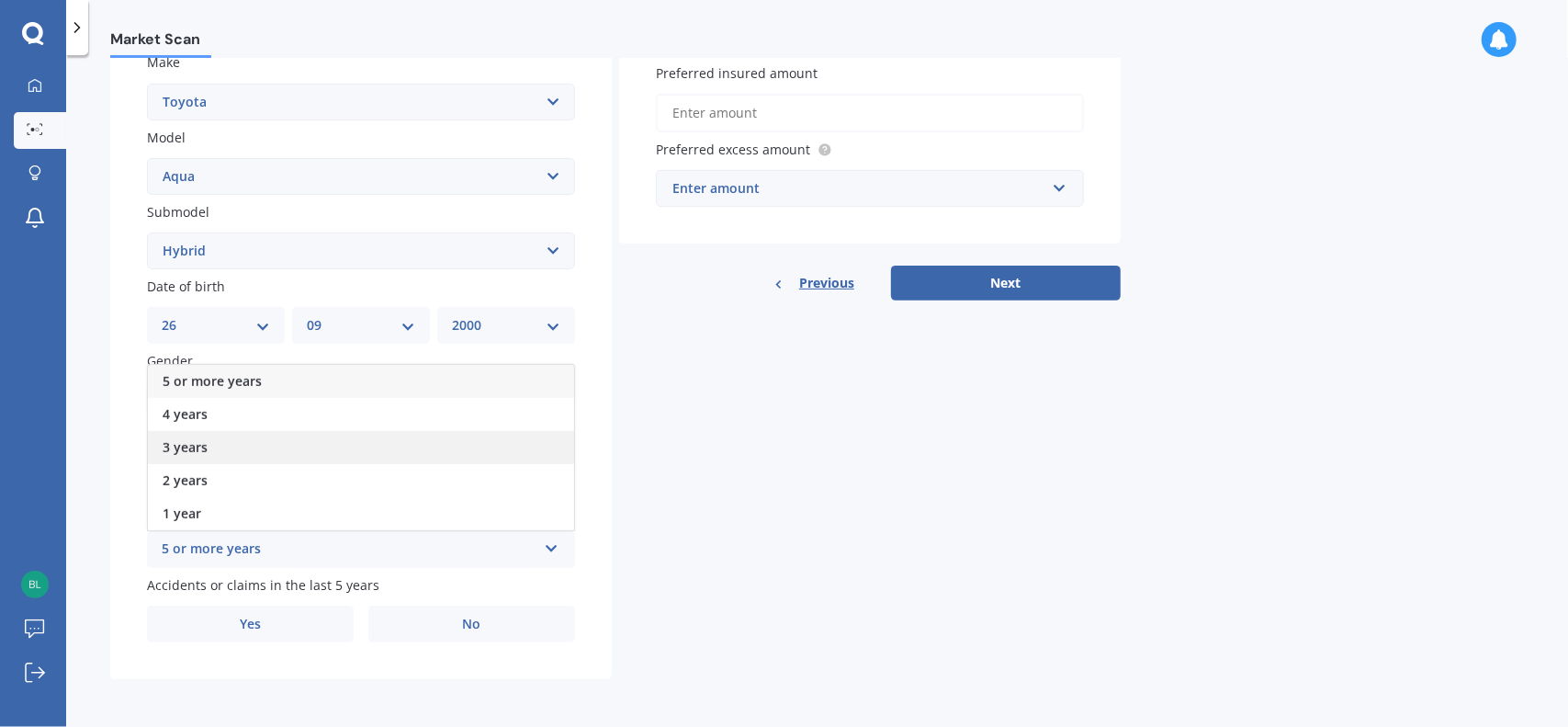 click on "3 years" at bounding box center [361, 448] 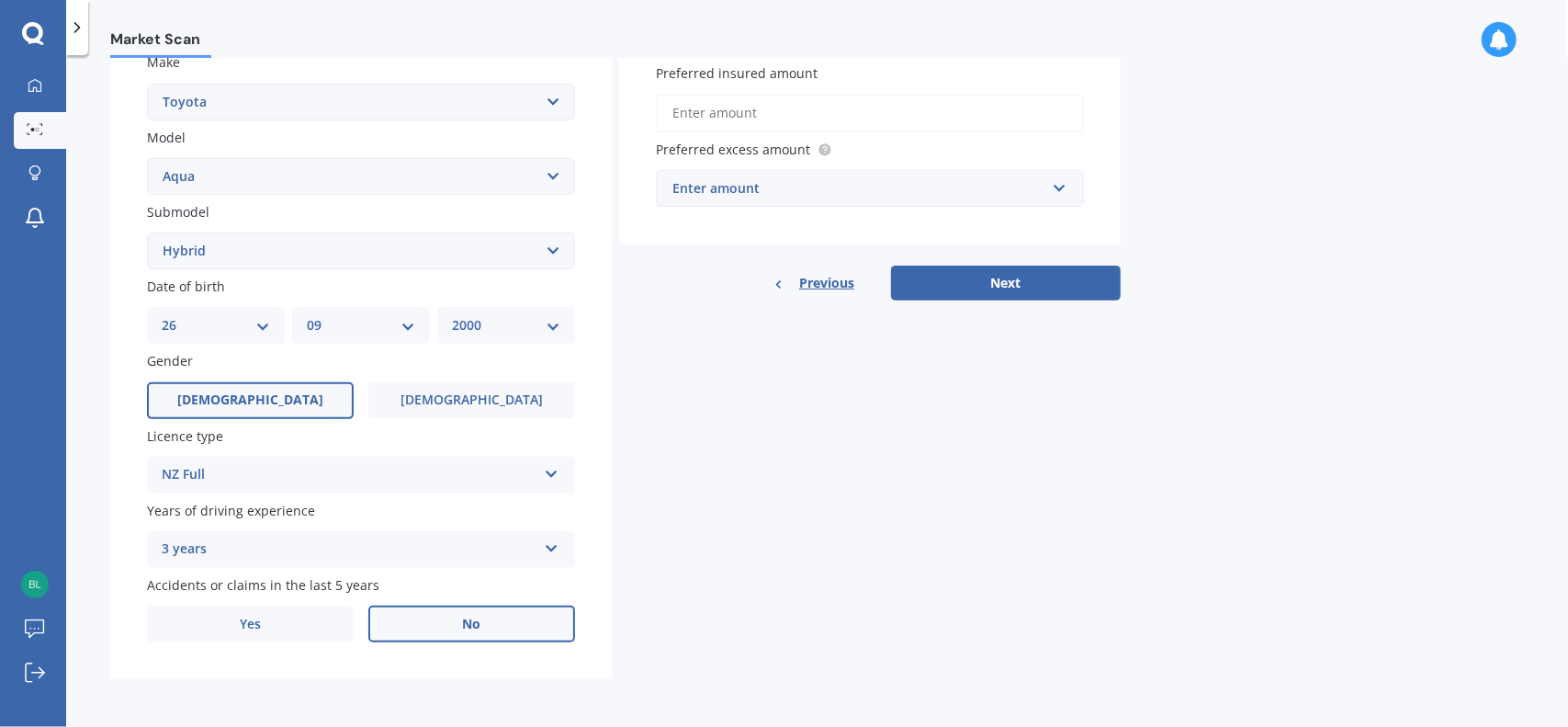 click on "No" at bounding box center [472, 624] 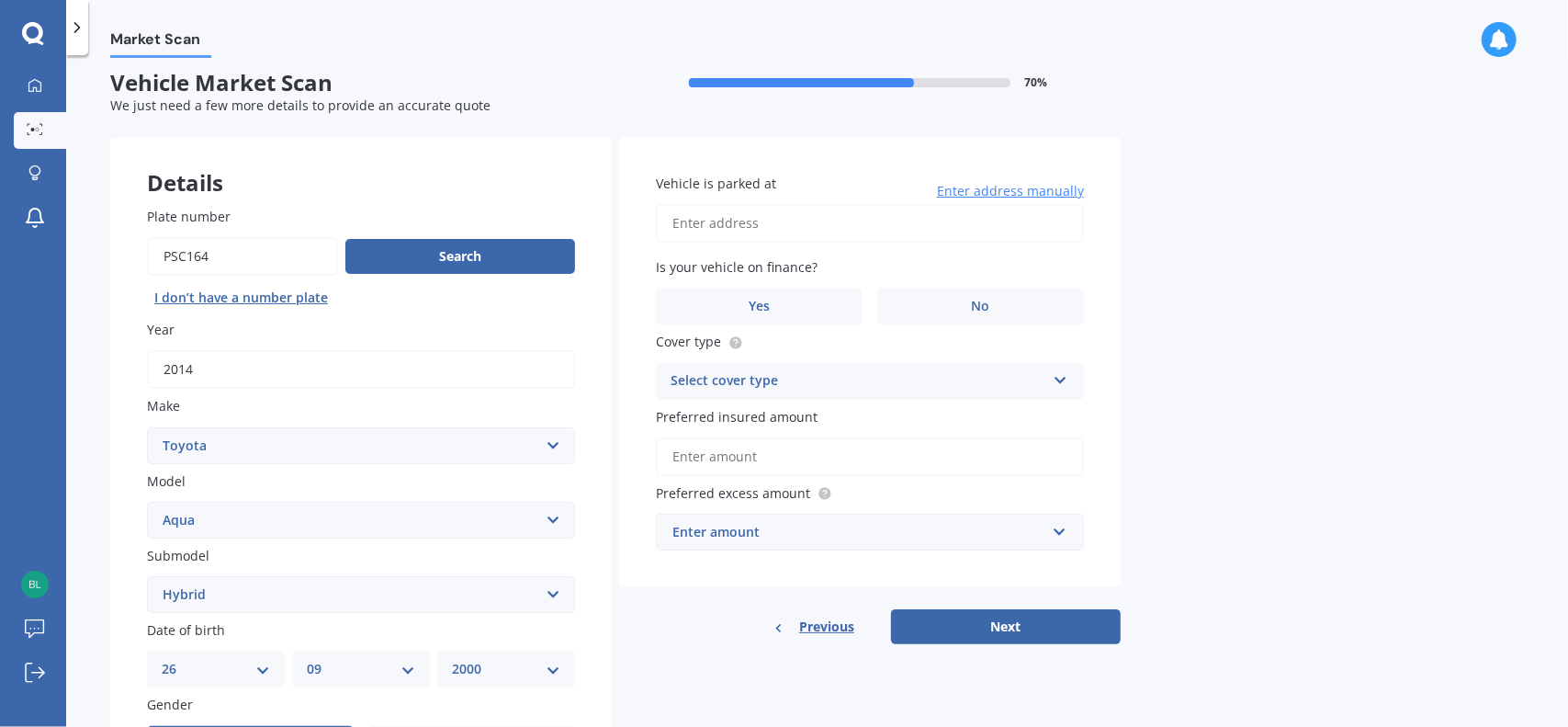 scroll, scrollTop: 0, scrollLeft: 0, axis: both 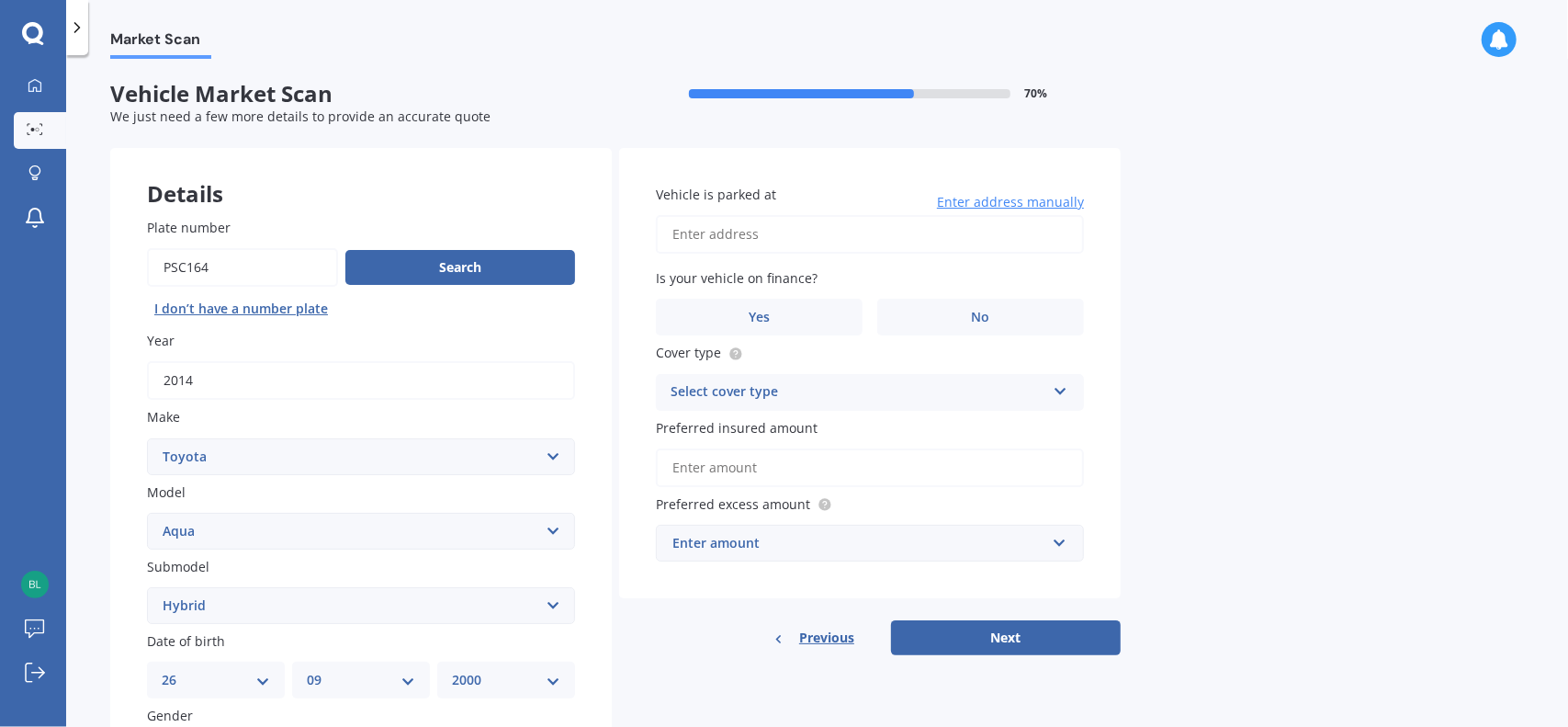 click on "Vehicle is parked at" at bounding box center (870, 234) 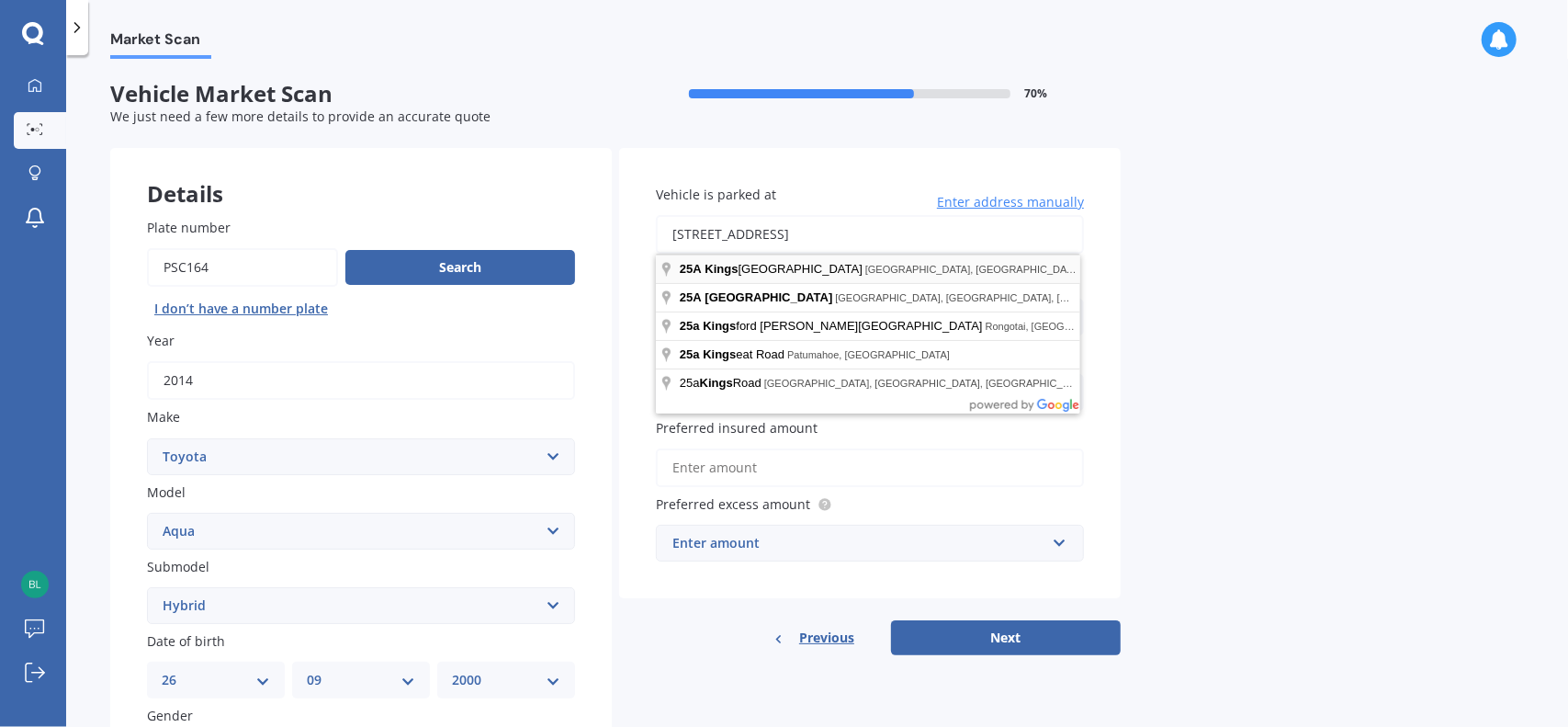 type on "[STREET_ADDRESS]" 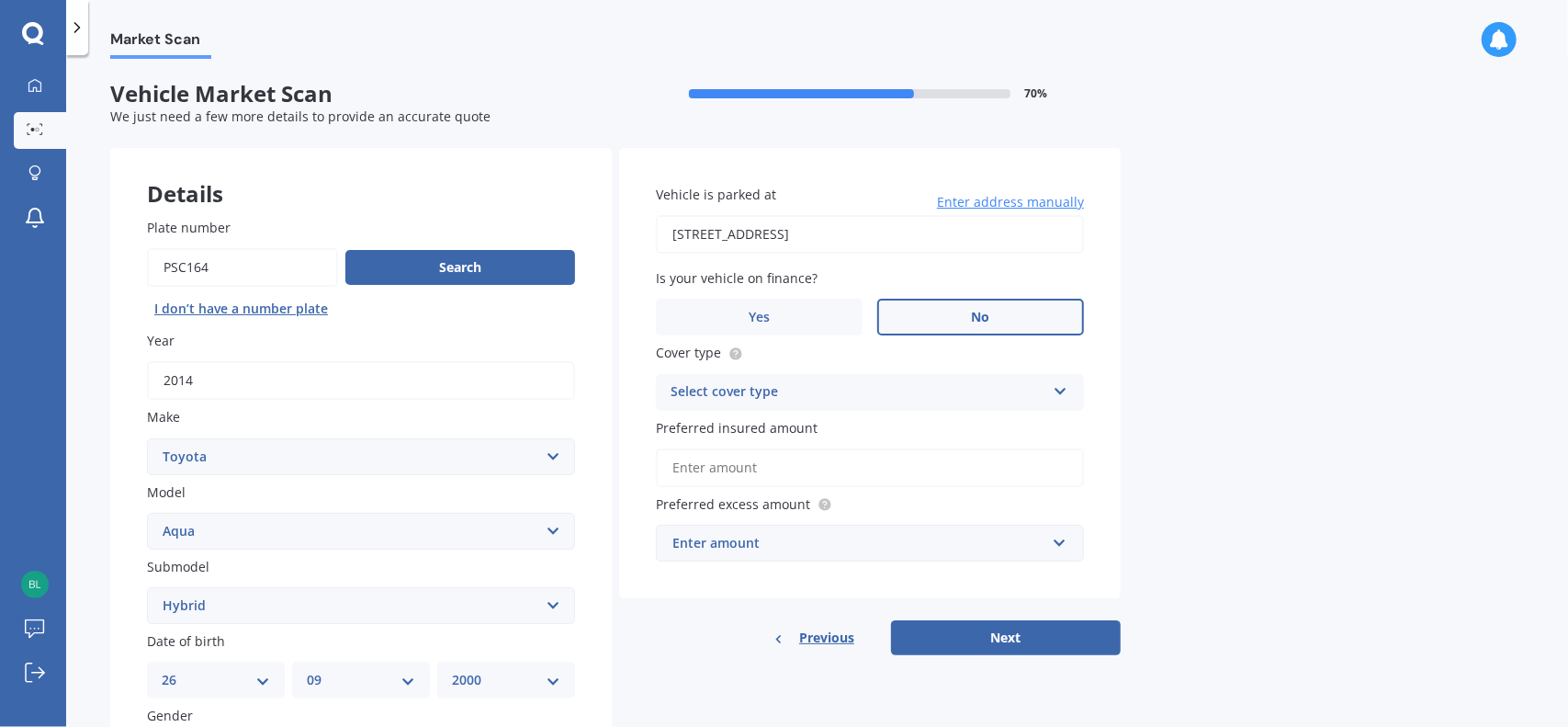 click on "No" at bounding box center (980, 317) 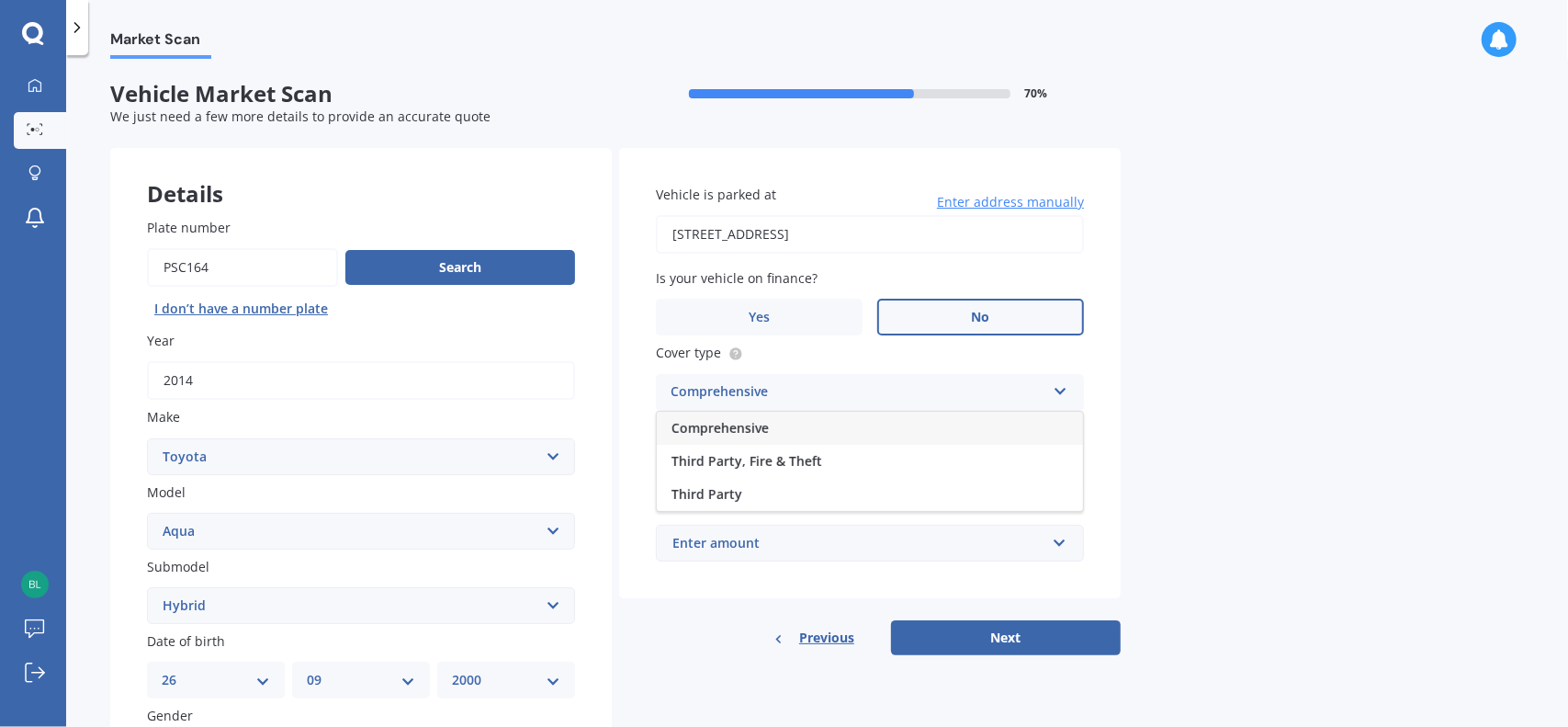 click on "Comprehensive" at bounding box center [870, 428] 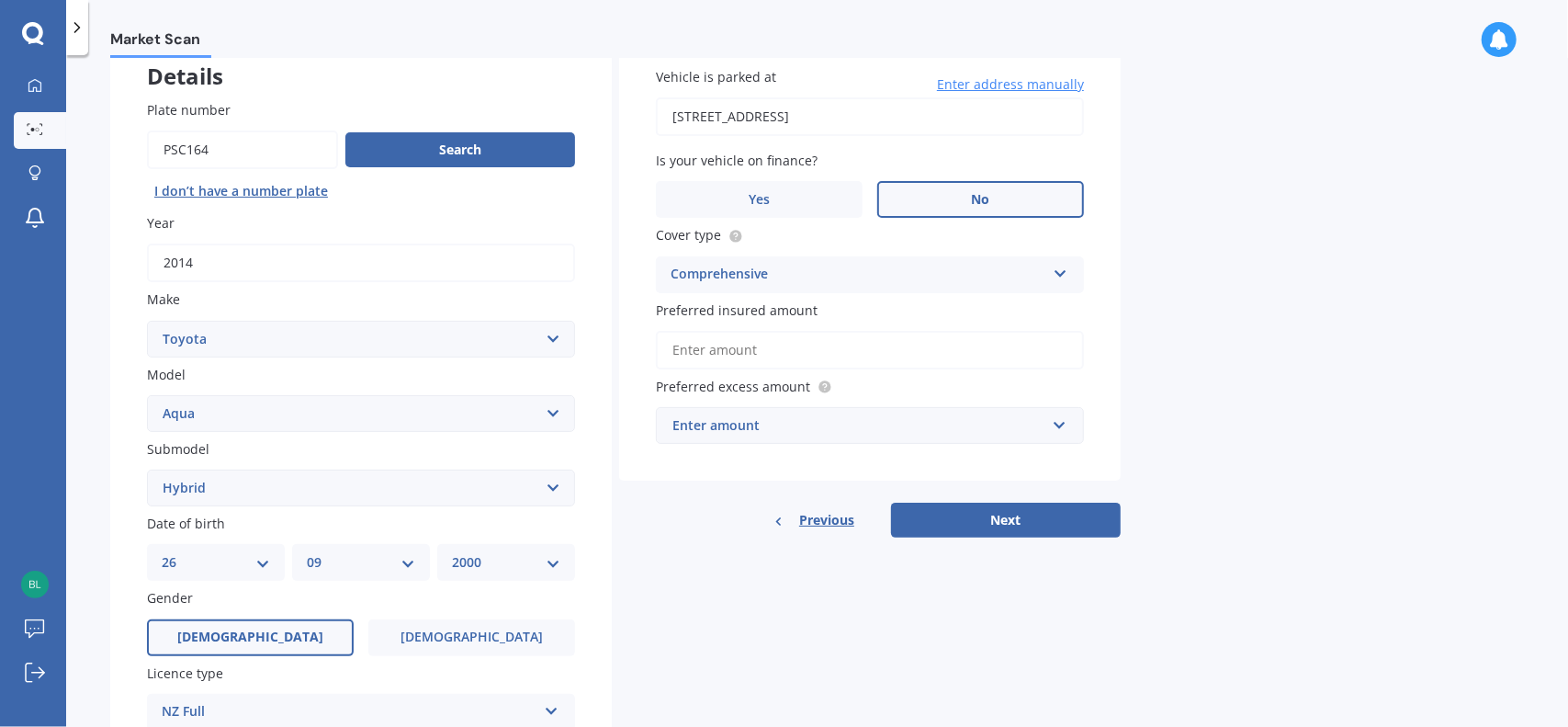 scroll, scrollTop: 184, scrollLeft: 0, axis: vertical 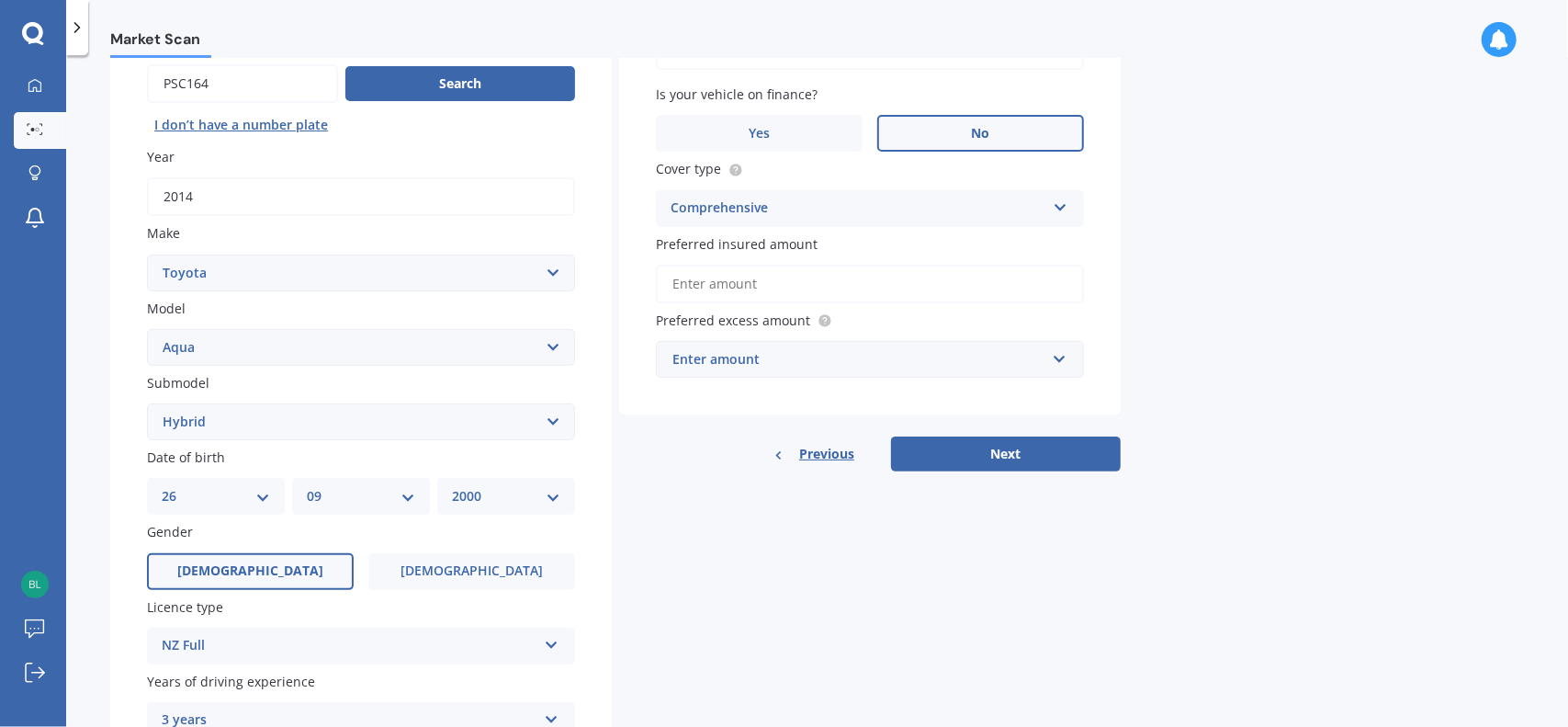 click on "Preferred insured amount" at bounding box center [870, 268] 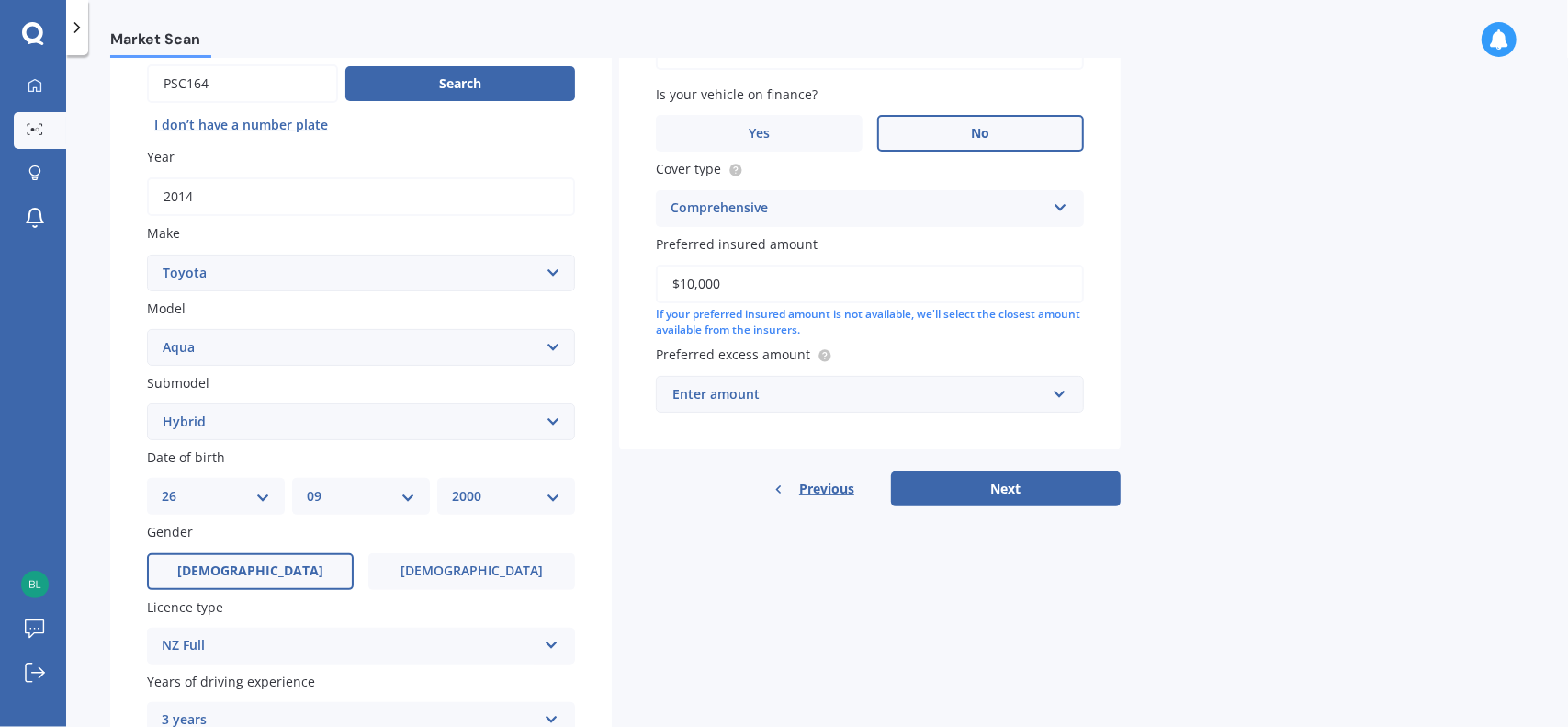 type on "$10,000" 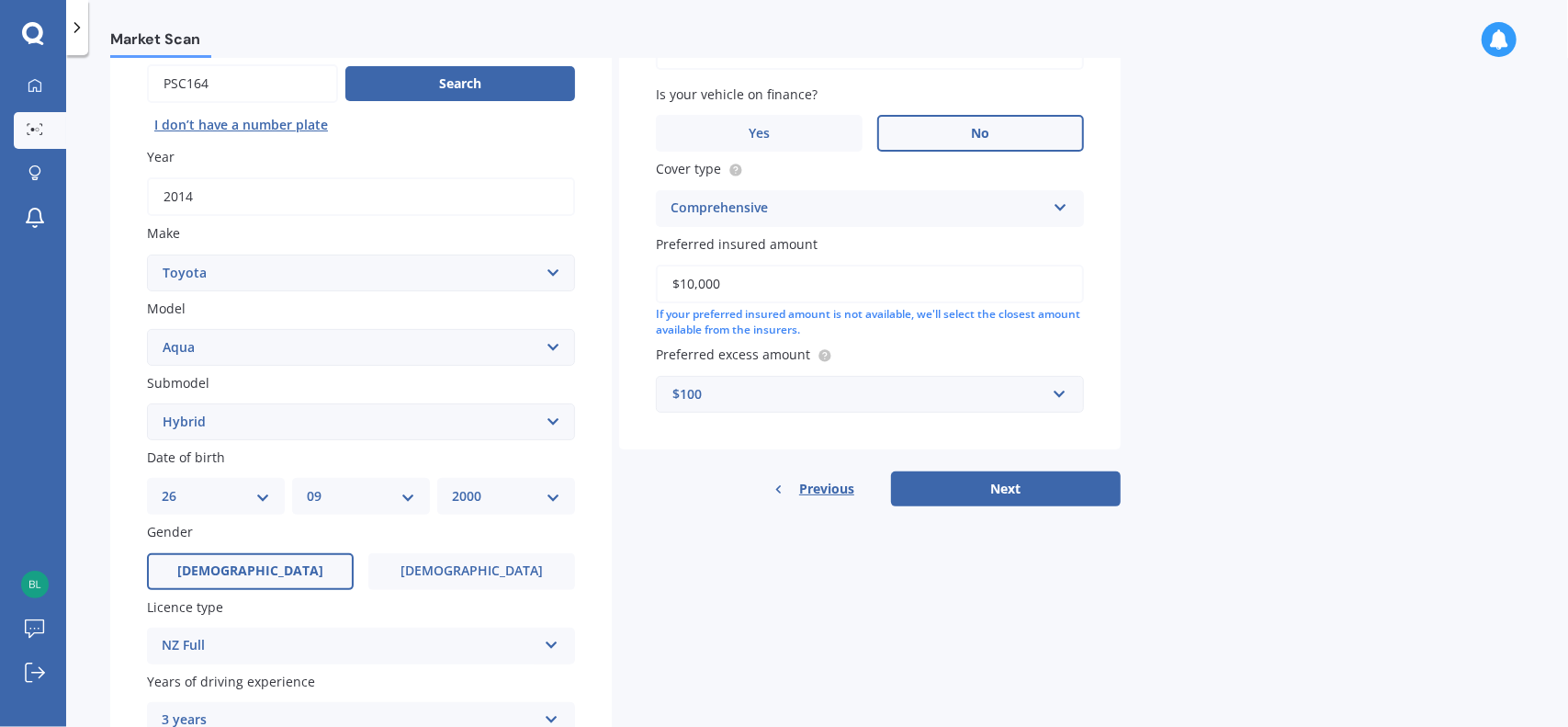 click on "$10,000" at bounding box center [870, 284] 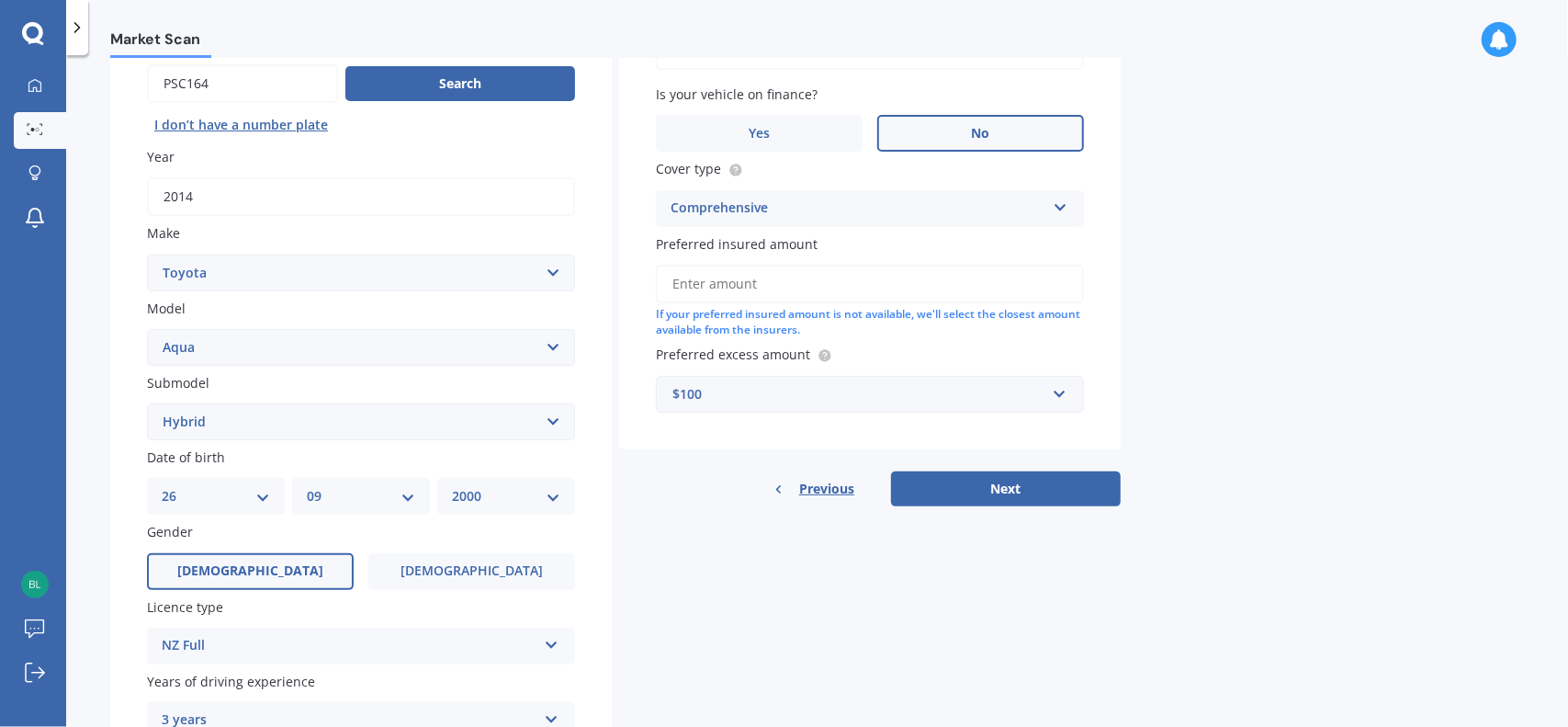 click on "Market Scan Vehicle Market Scan 70 % We just need a few more details to provide an accurate quote Details Plate number Search I don’t have a number plate Year [DATE] Make Select make AC ALFA ROMEO ASTON [PERSON_NAME] AUDI AUSTIN BEDFORD Bentley BMW BYD CADILLAC CAN-AM CHERY CHEVROLET CHRYSLER Citroen CRUISEAIR CUPRA DAEWOO DAIHATSU DAIMLER DAMON DIAHATSU DODGE EXOCET FACTORY FIVE FERRARI FIAT Fiord FLEETWOOD FORD FOTON FRASER GEELY GENESIS GEORGIE BOY GMC GREAT WALL GWM [PERSON_NAME] HINO [PERSON_NAME] HOLIDAY RAMBLER HONDA HUMMER HYUNDAI INFINITI ISUZU IVECO JAC JAECOO JAGUAR JEEP KGM KIA LADA LAMBORGHINI LANCIA LANDROVER LDV LEXUS LINCOLN LOTUS LUNAR M.G M.G. MAHINDRA MASERATI MAZDA MCLAREN MERCEDES AMG Mercedes Benz MERCEDES-AMG MERCURY MINI MITSUBISHI [PERSON_NAME] NEWMAR NISSAN OMODA OPEL OXFORD PEUGEOT Plymouth Polestar PONTIAC PORSCHE PROTON RAM Range Rover Rayne RENAULT ROLLS ROYCE ROVER SAAB SATURN SEAT SHELBY SKODA SMART SSANGYONG SUBARU SUZUKI TATA TESLA TIFFIN Toyota TRIUMPH TVR Vauxhall VOLKSWAGEN VOLVO ZX 86" at bounding box center (817, 394) 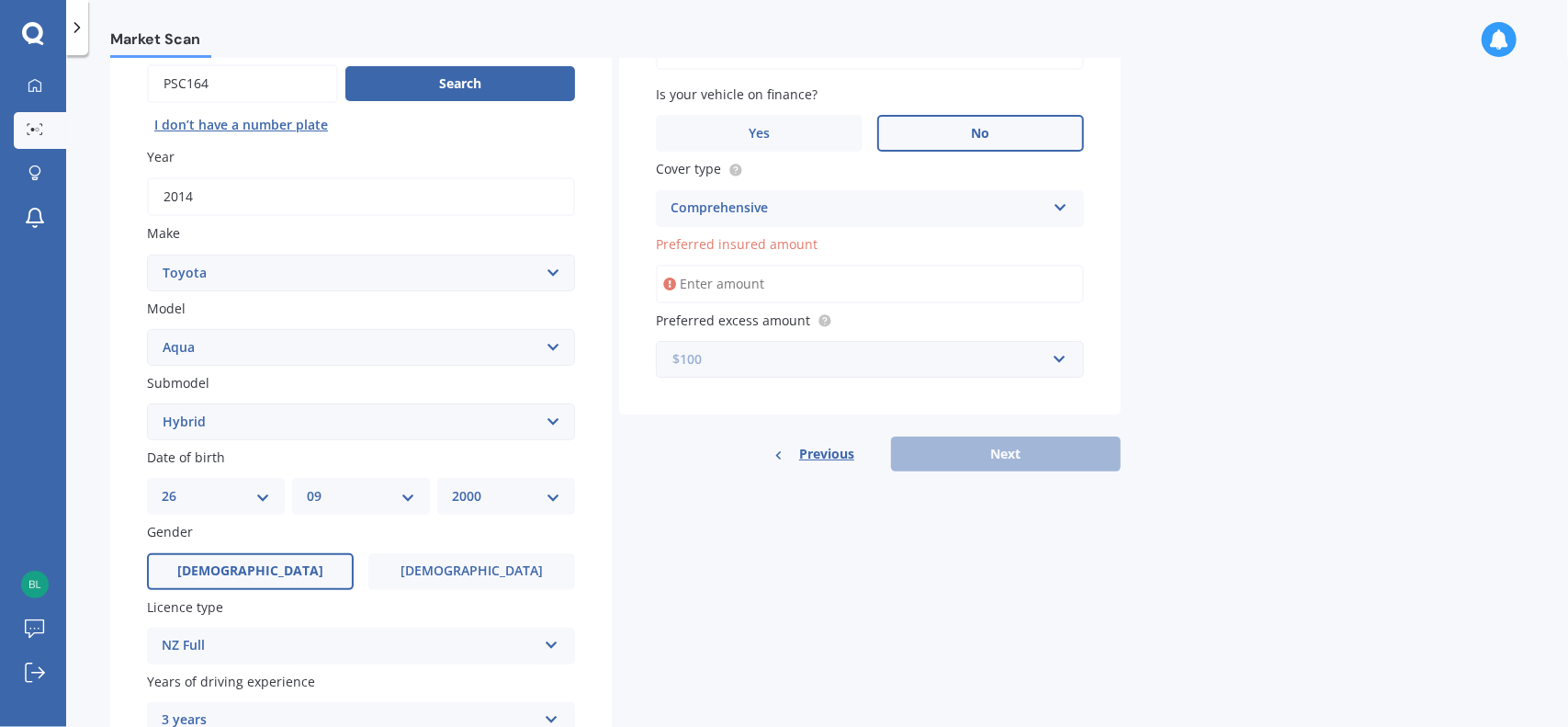 click at bounding box center (863, 359) 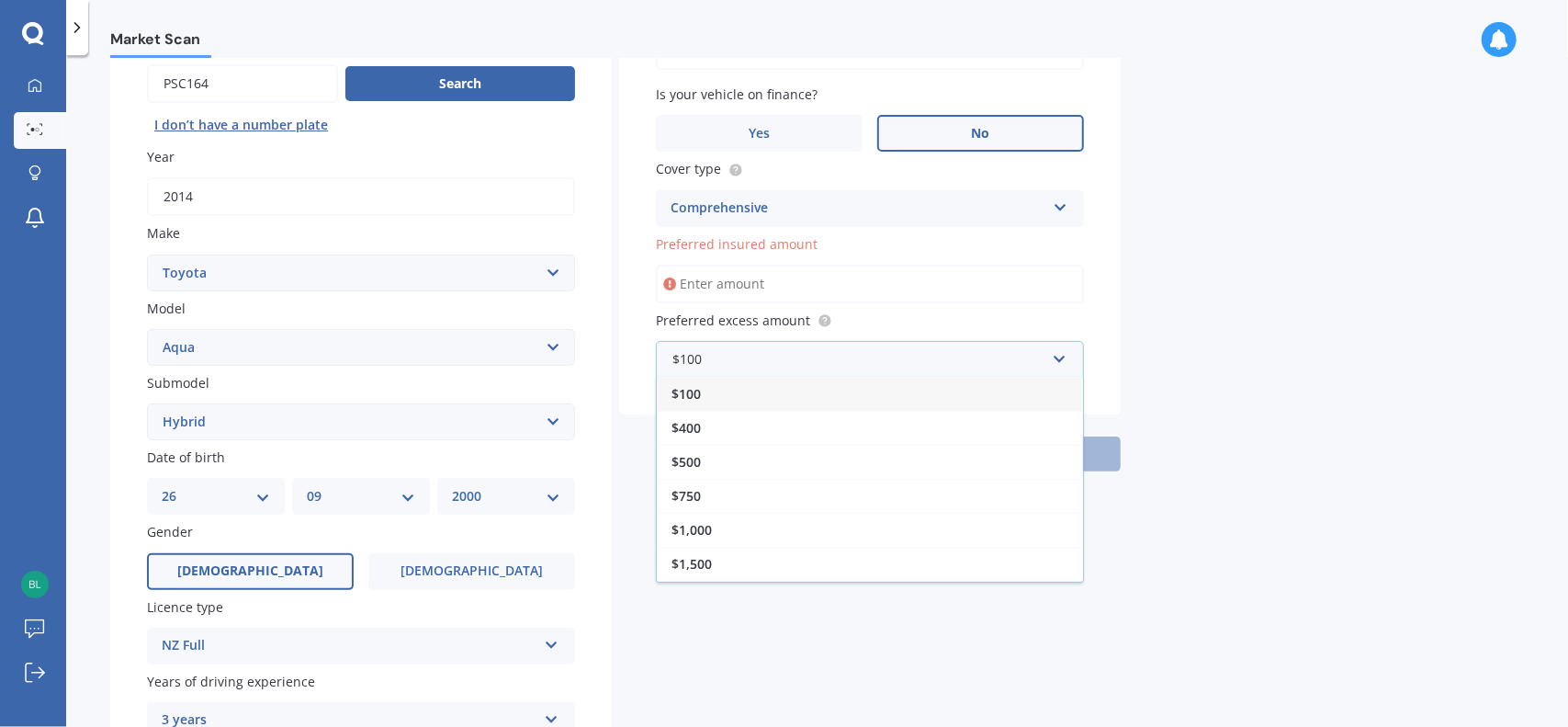 click on "$100" at bounding box center [870, 393] 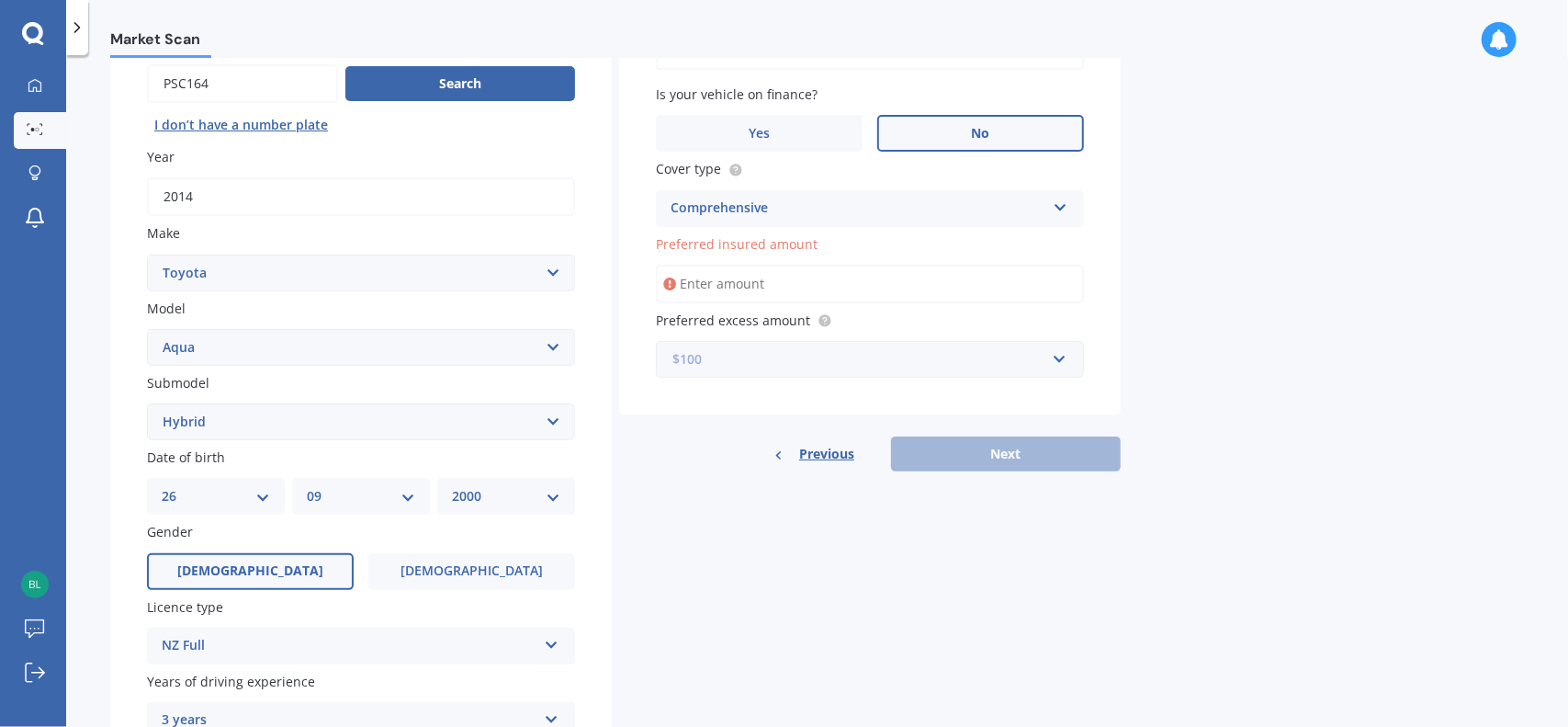 click at bounding box center [863, 359] 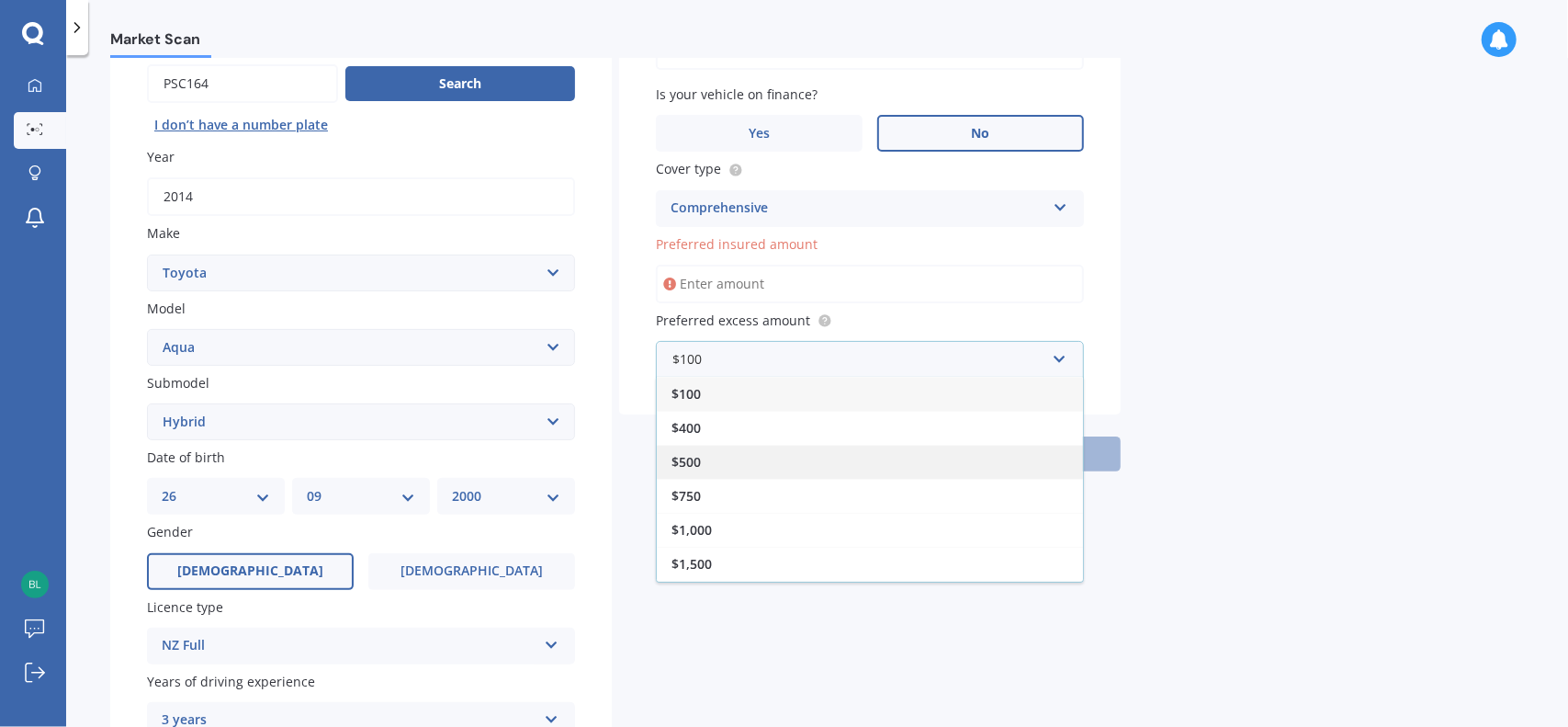 click on "$500" at bounding box center (870, 461) 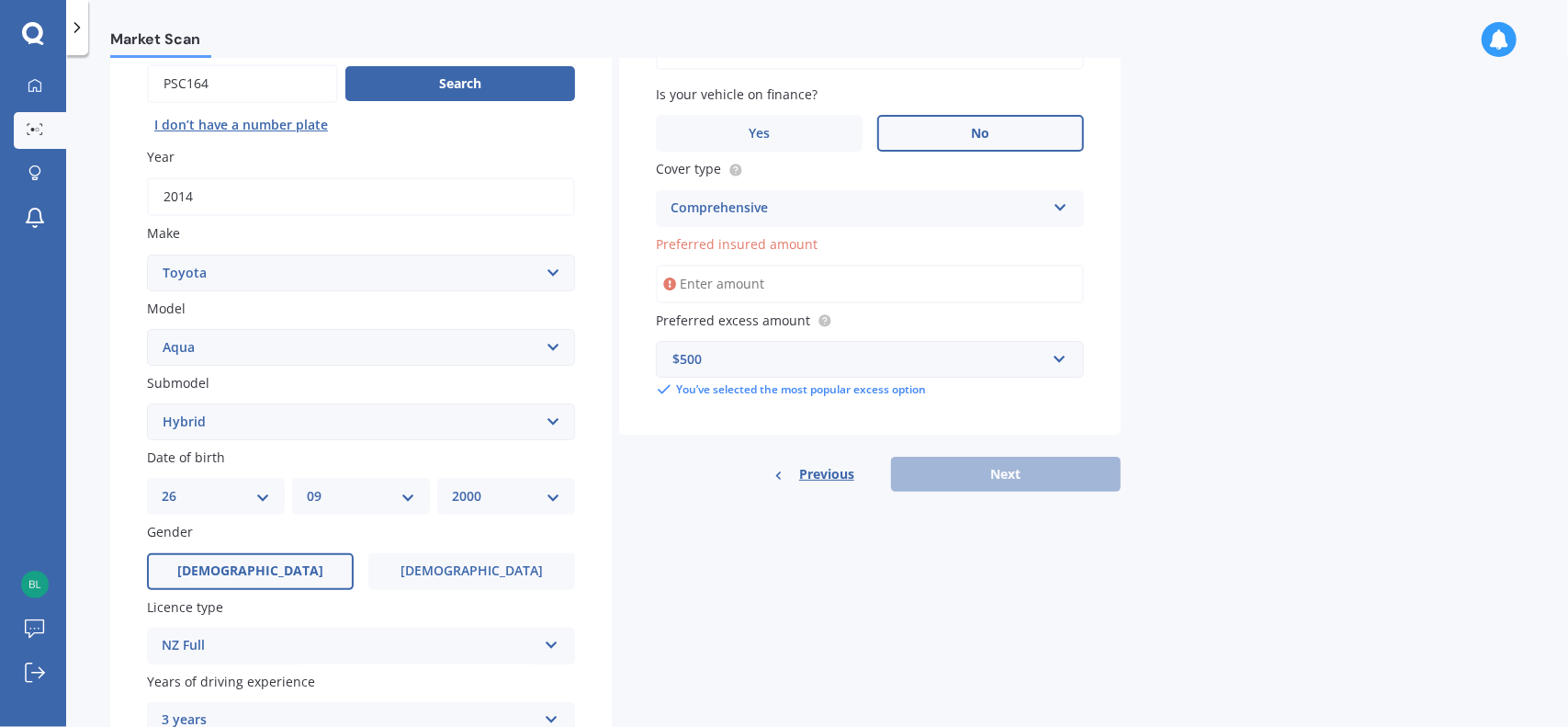 click on "Vehicle is parked at [STREET_ADDRESS] Enter address manually Is your vehicle on finance? Yes No Cover type Comprehensive Comprehensive Third Party, Fire & Theft Third Party Preferred insured amount Preferred excess amount $500 $100 $400 $500 $750 $1,000 $1,500 $2,000 You’ve selected the most popular excess option" at bounding box center [870, 199] 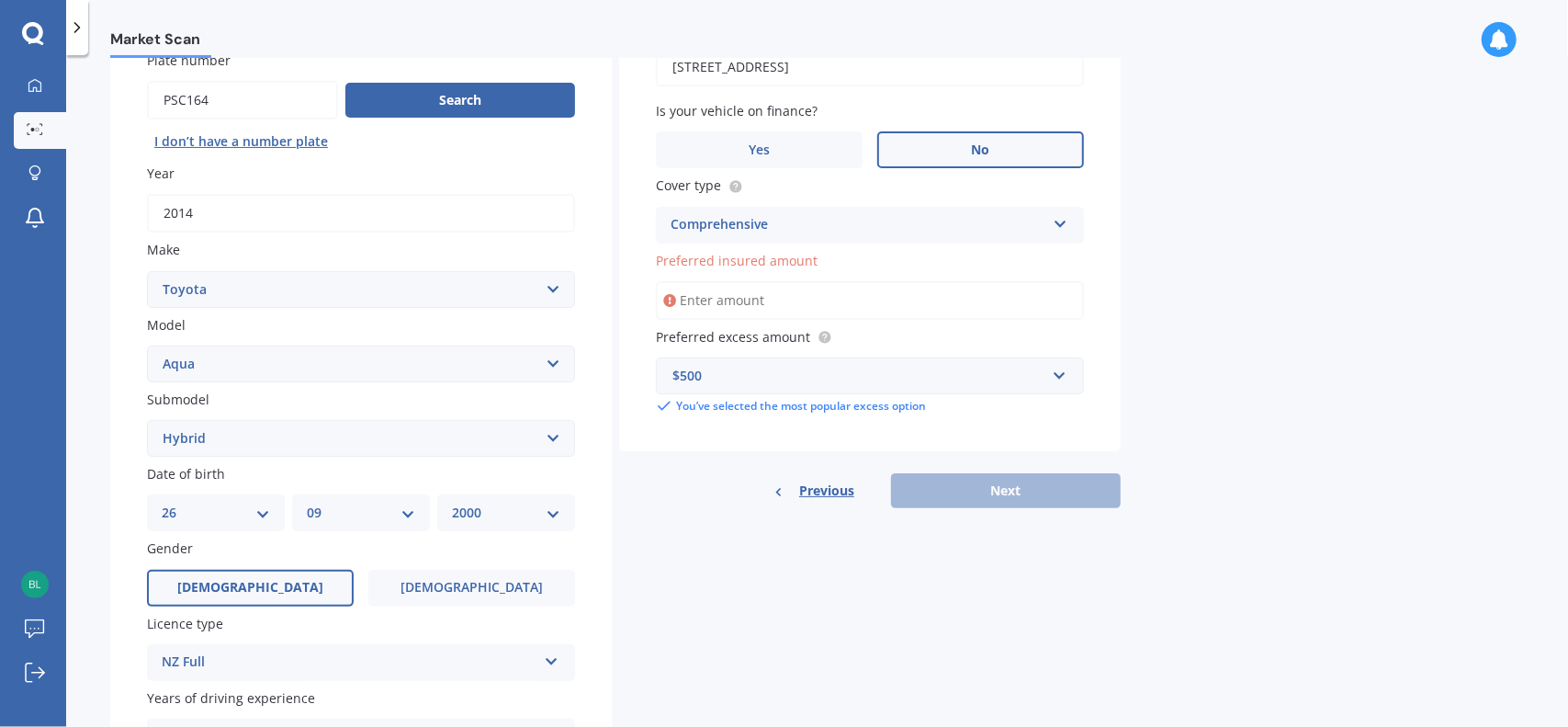 scroll, scrollTop: 0, scrollLeft: 0, axis: both 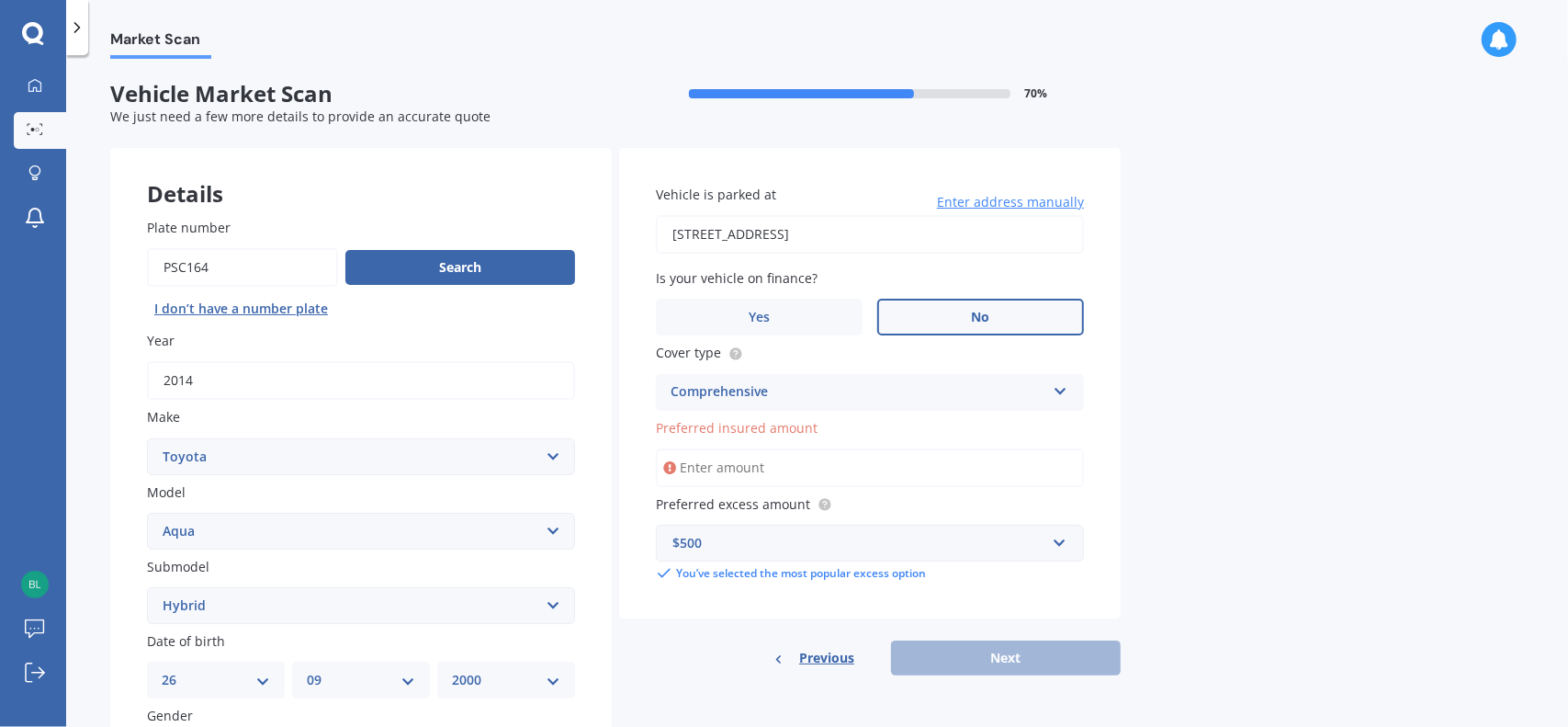click on "Preferred insured amount" at bounding box center (870, 468) 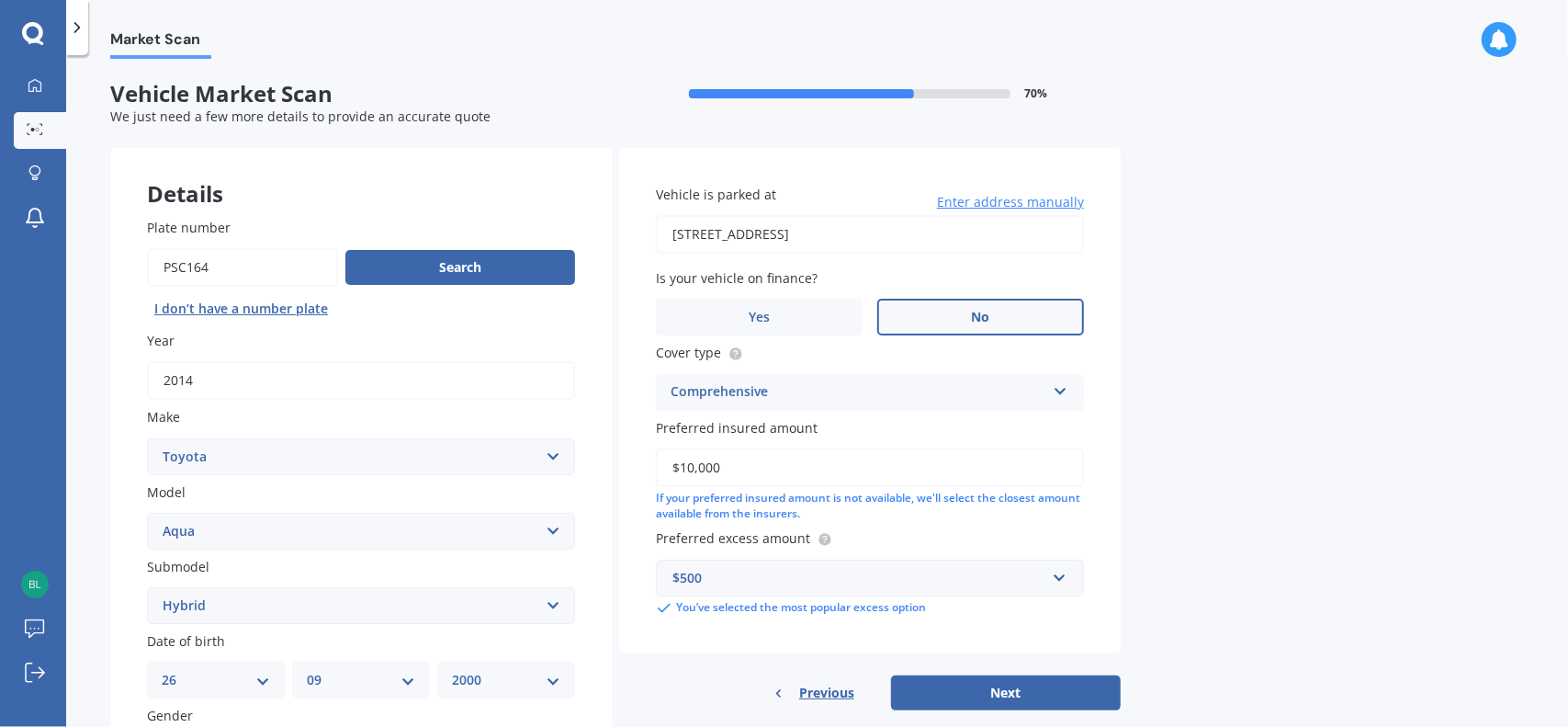 type on "$10,000" 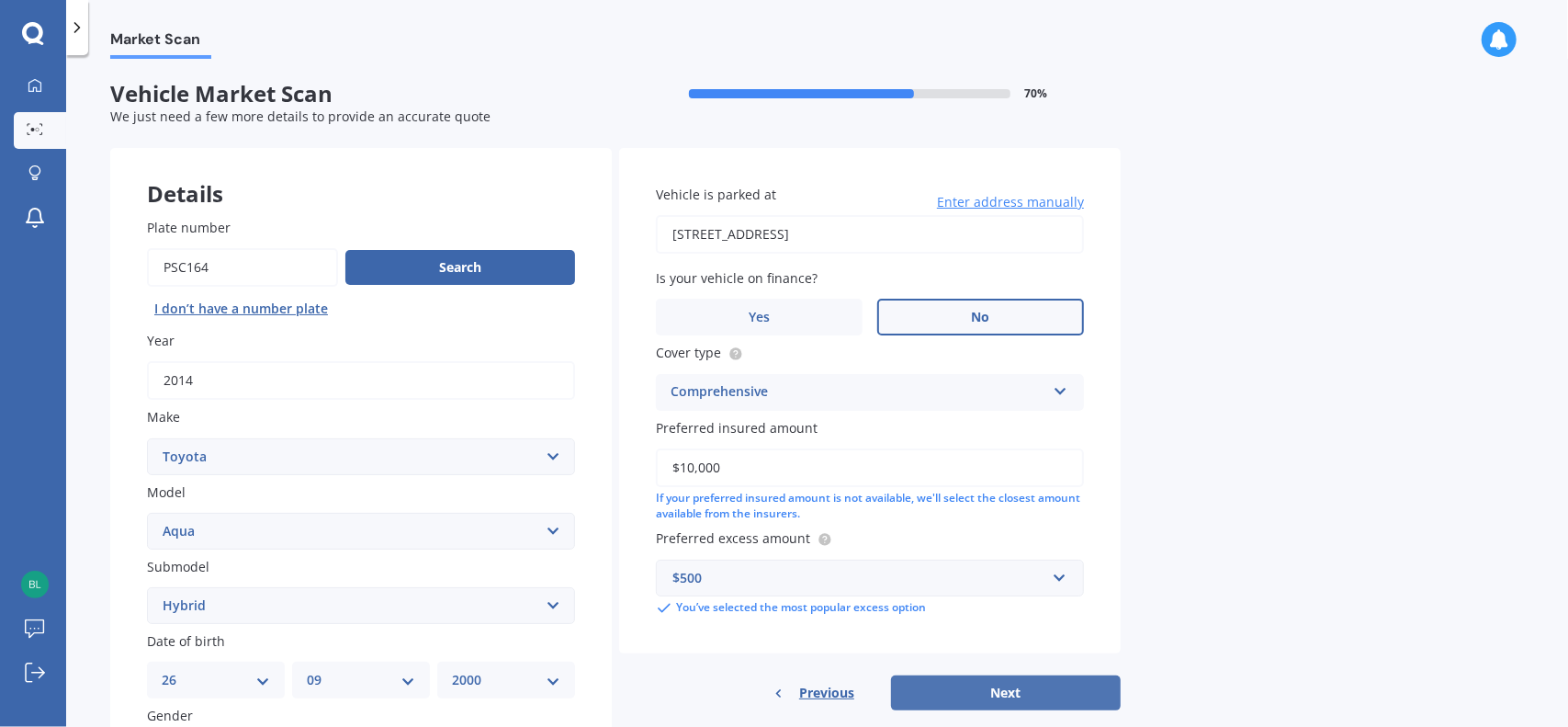 click on "Next" at bounding box center (1006, 693) 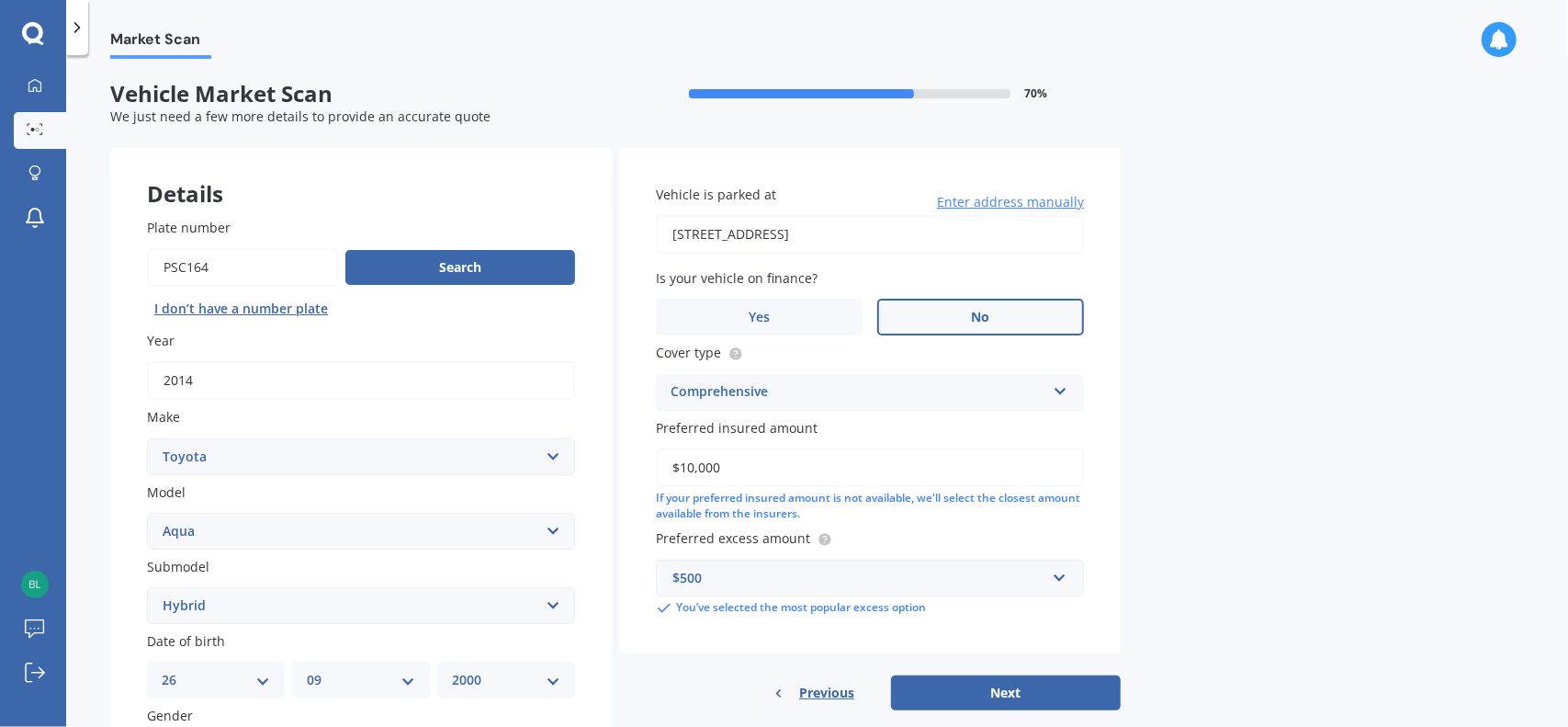 select on "26" 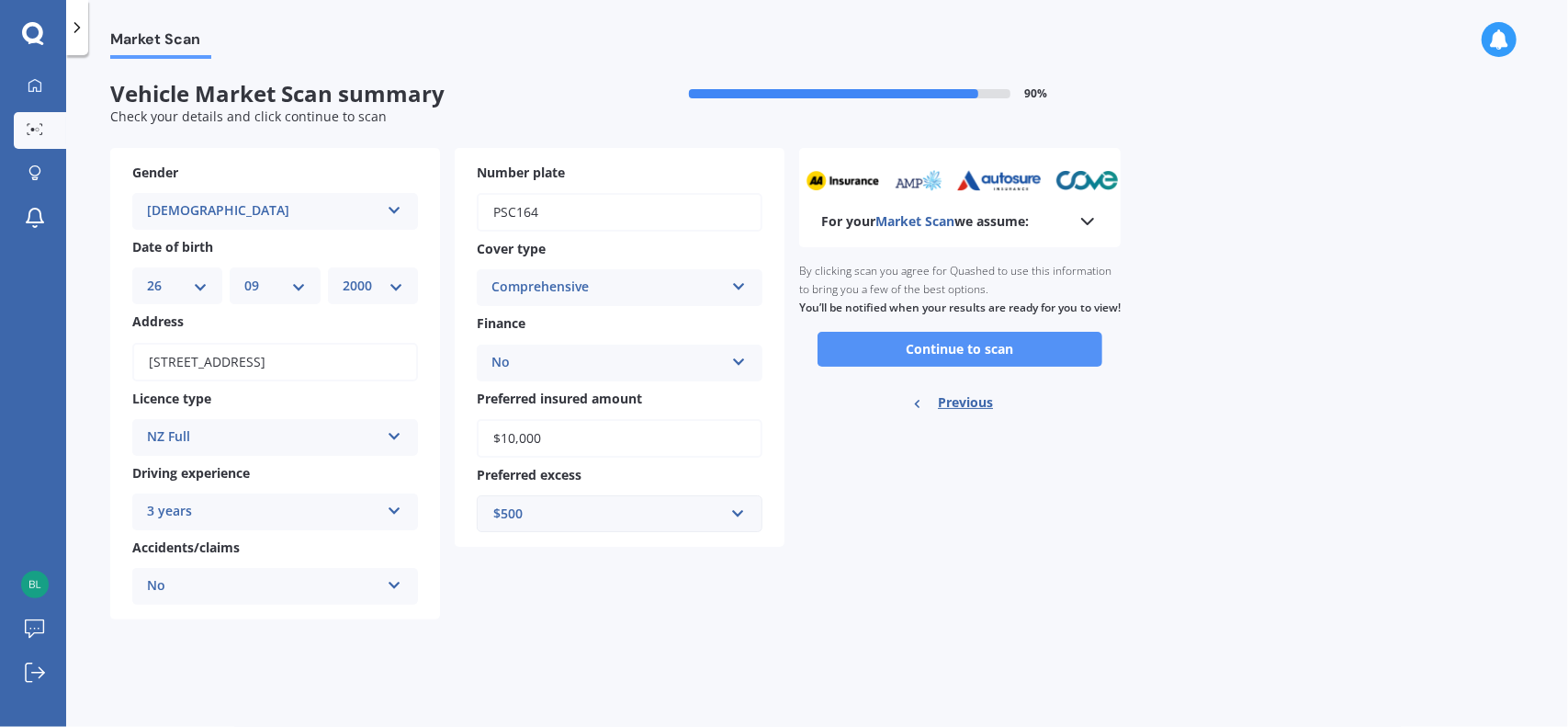 click on "Continue to scan" at bounding box center (960, 349) 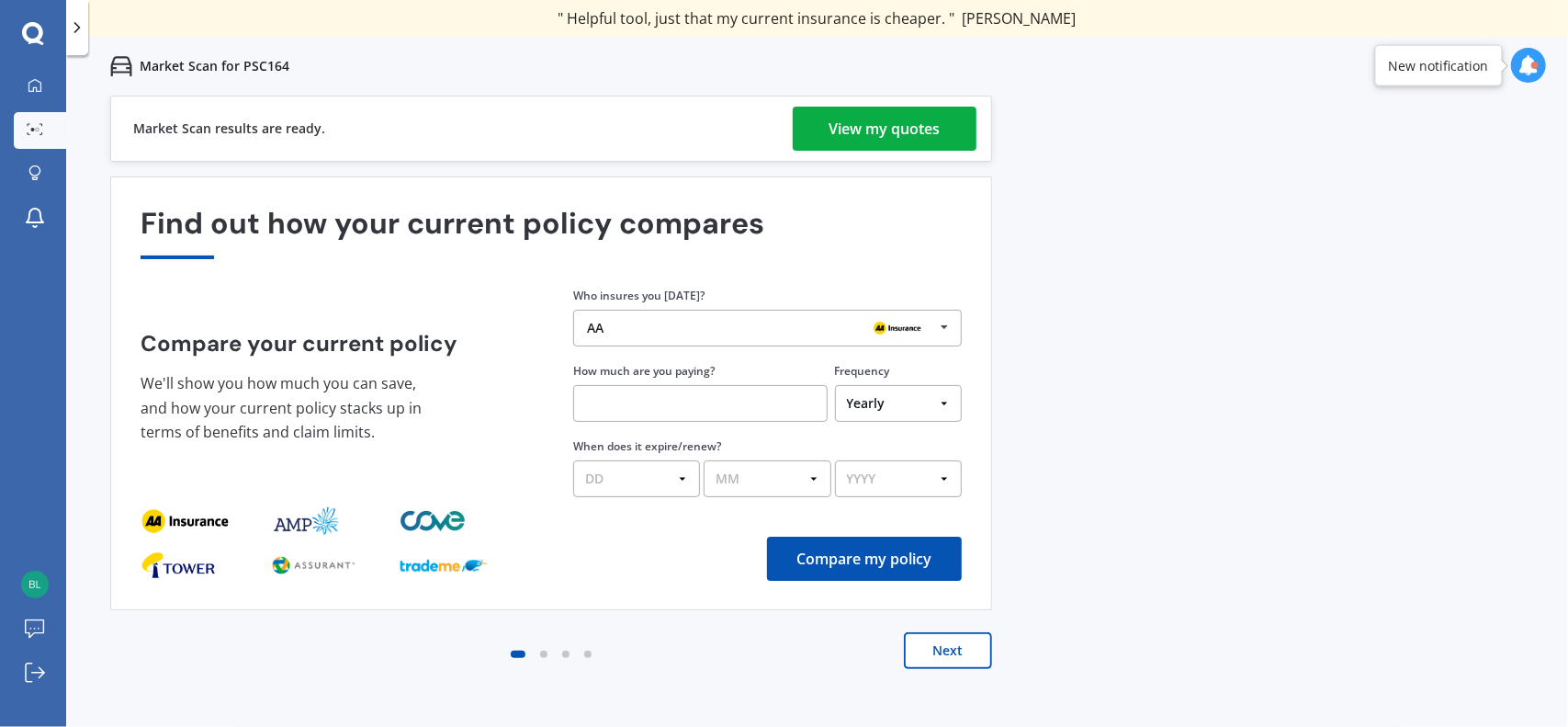 click on "View my quotes" at bounding box center (885, 129) 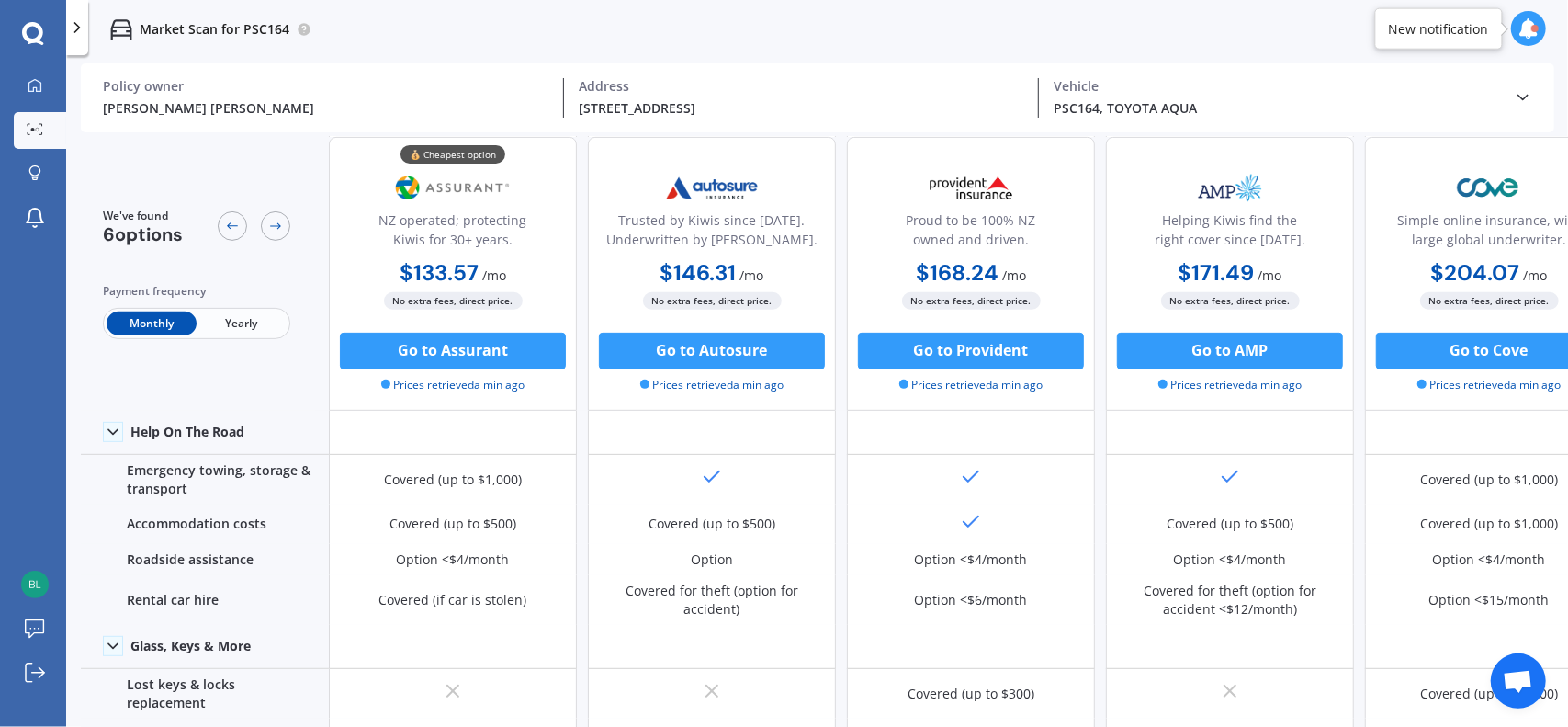 scroll, scrollTop: 551, scrollLeft: 0, axis: vertical 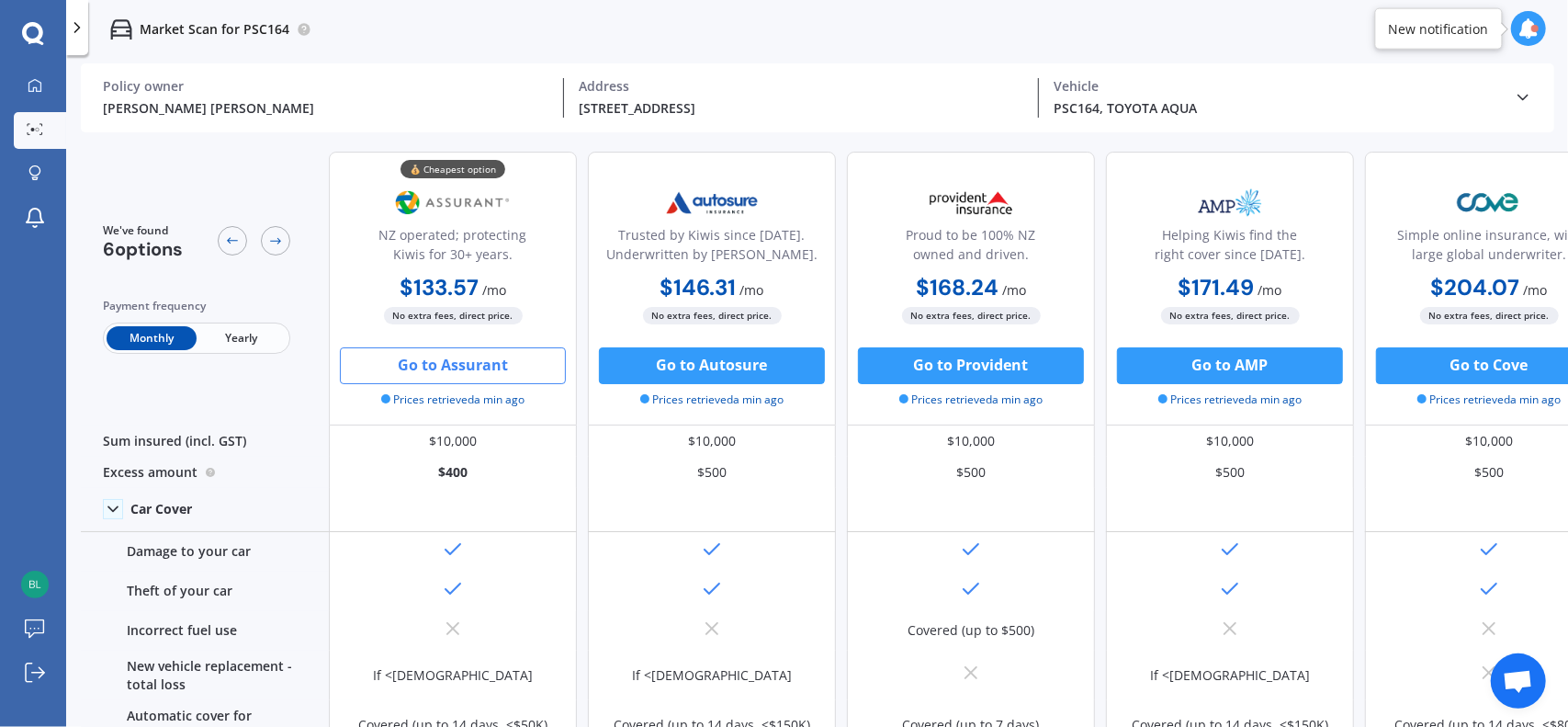 click on "Go to Assurant" at bounding box center [453, 366] 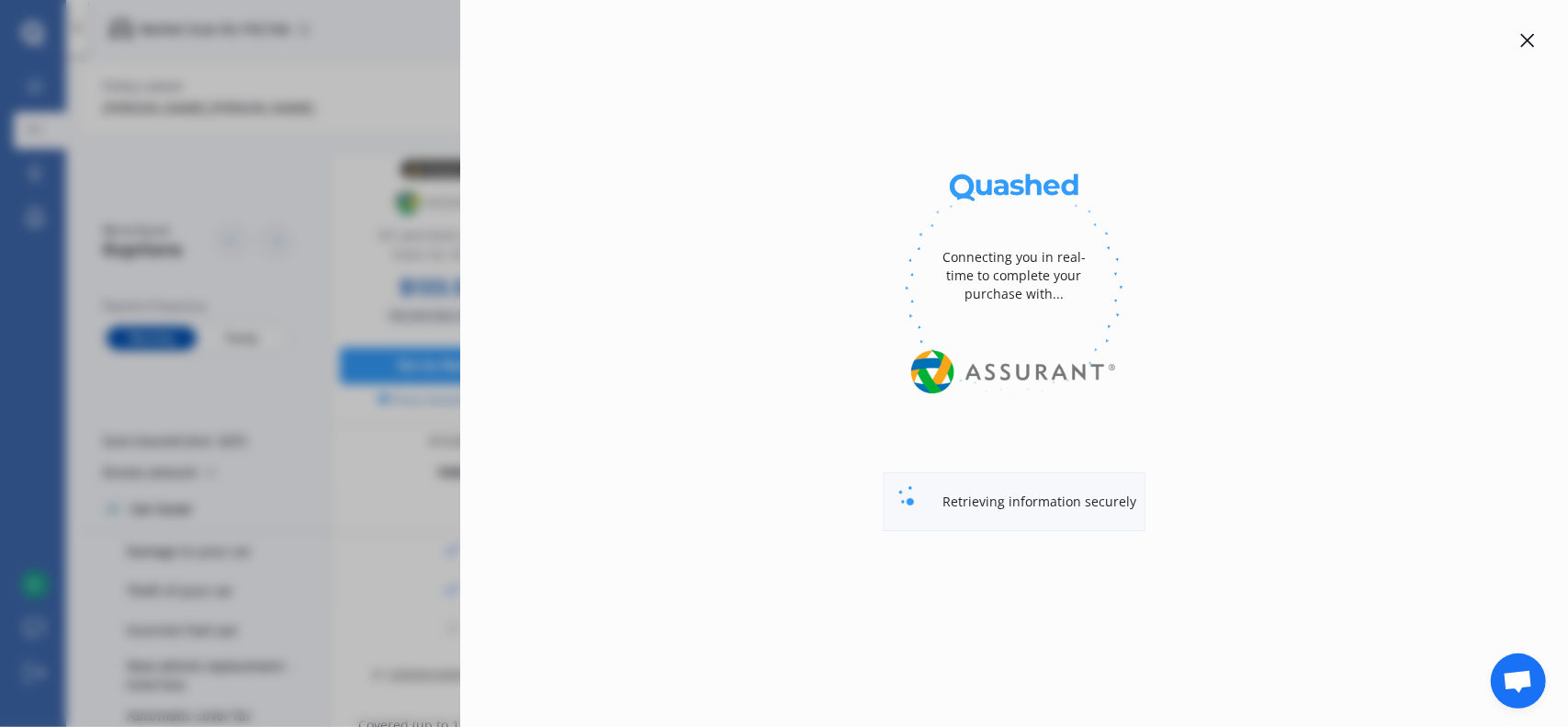 click on "Yearly Monthly Unavailable / yr Assurant  Purchase Connecting you in real-time to complete your purchase with... Retrieving information securely" at bounding box center [784, 363] 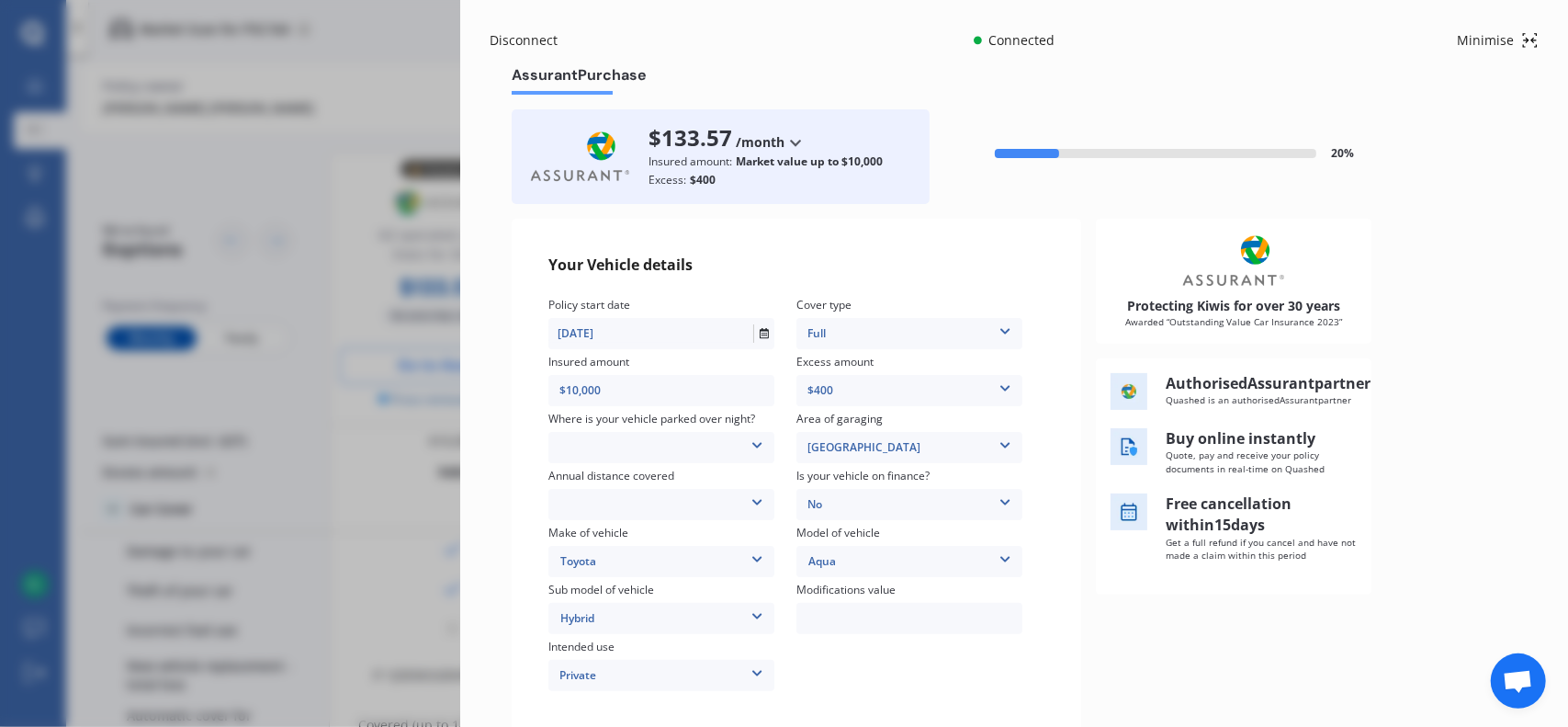 scroll, scrollTop: 92, scrollLeft: 0, axis: vertical 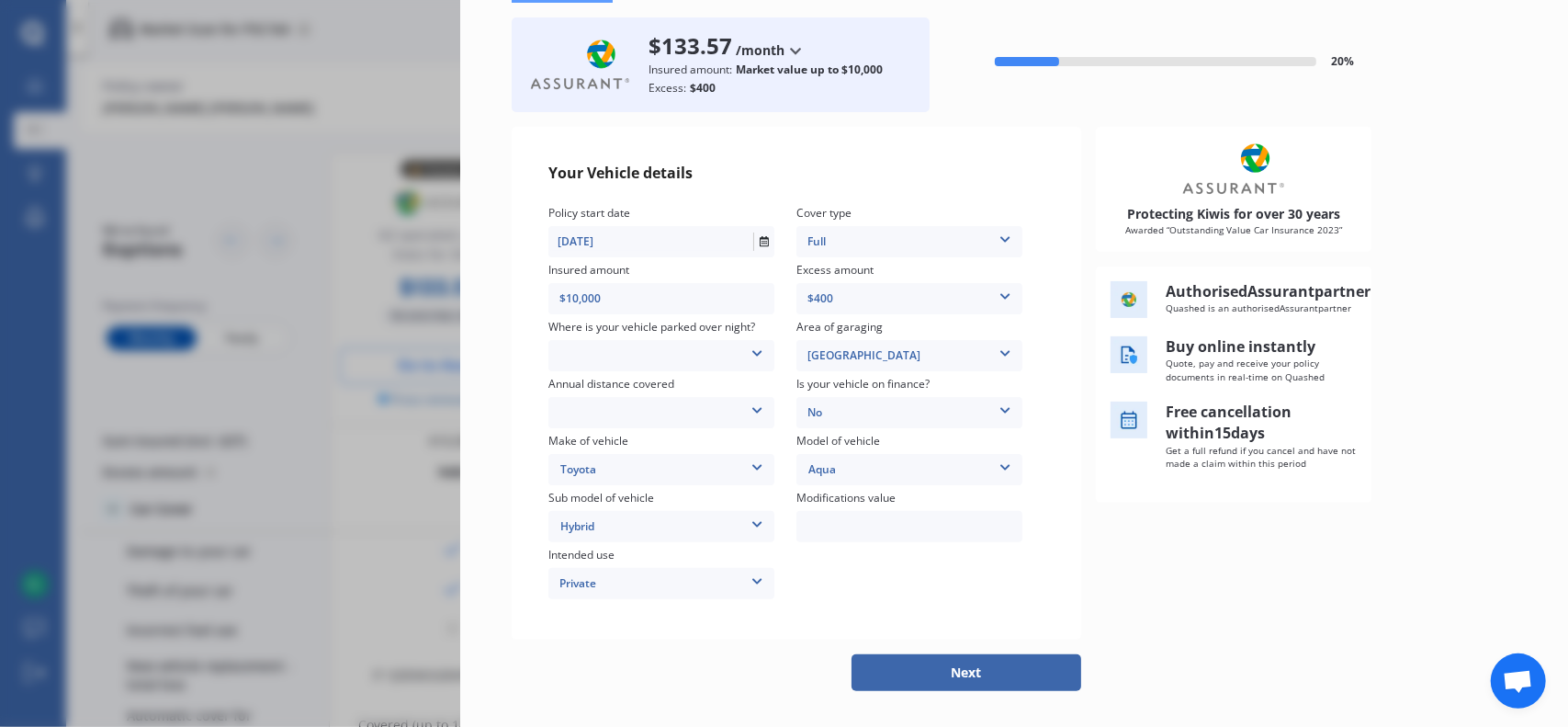 click on "Low (less than 15,000km per year) Average (15,000-30,000km per year) High (30,000+km per year)" at bounding box center (661, 413) 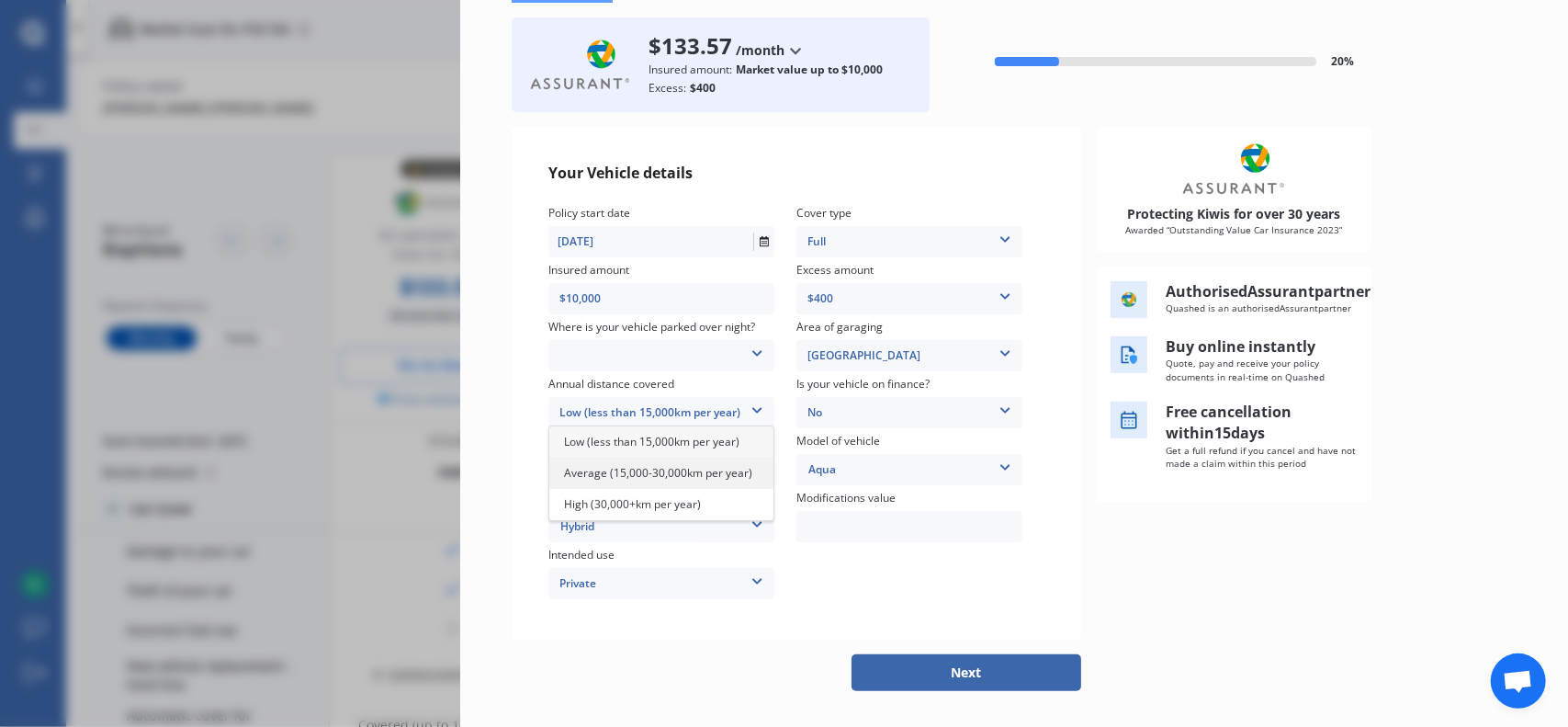 click on "Average (15,000-30,000km per year)" at bounding box center (658, 472) 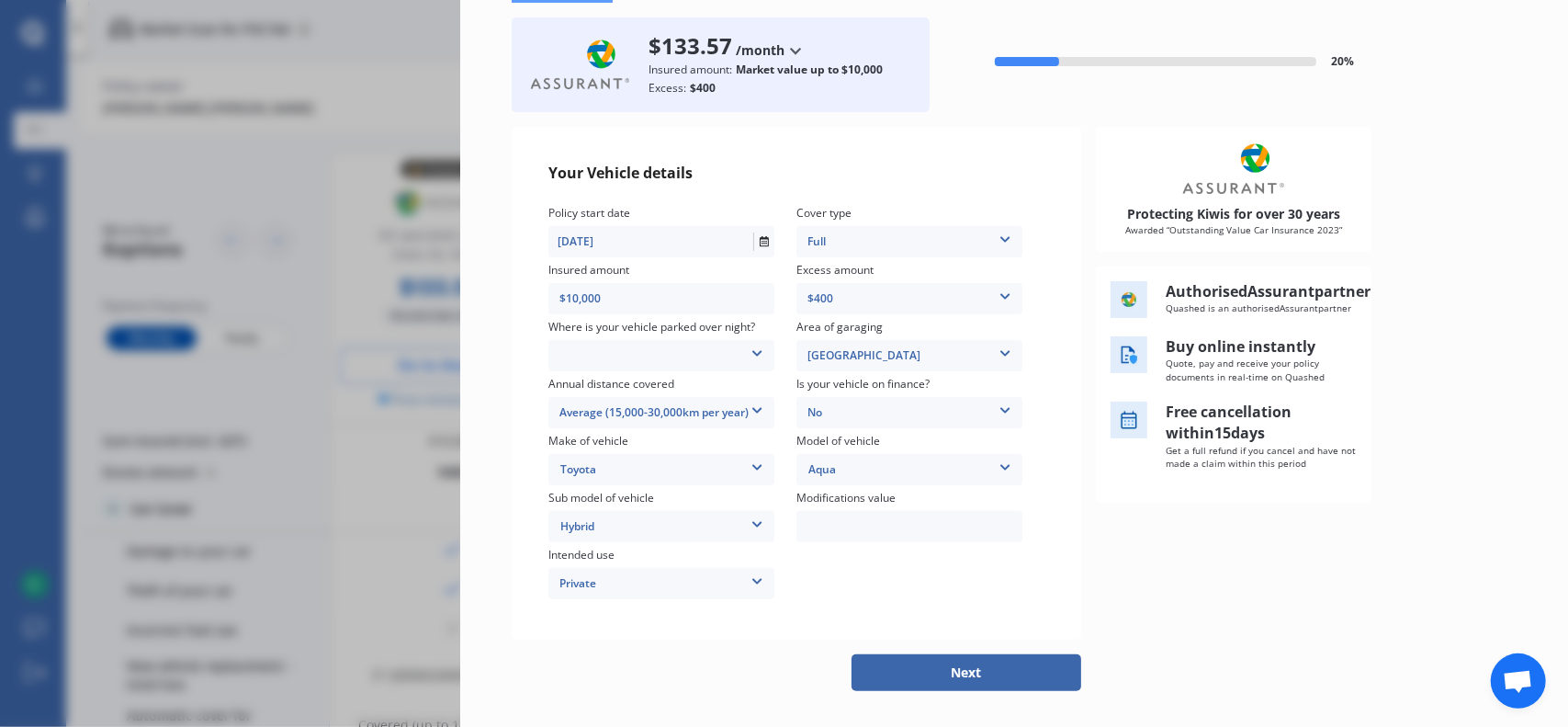 click on "In a garage On own property On street or road" at bounding box center (661, 356) 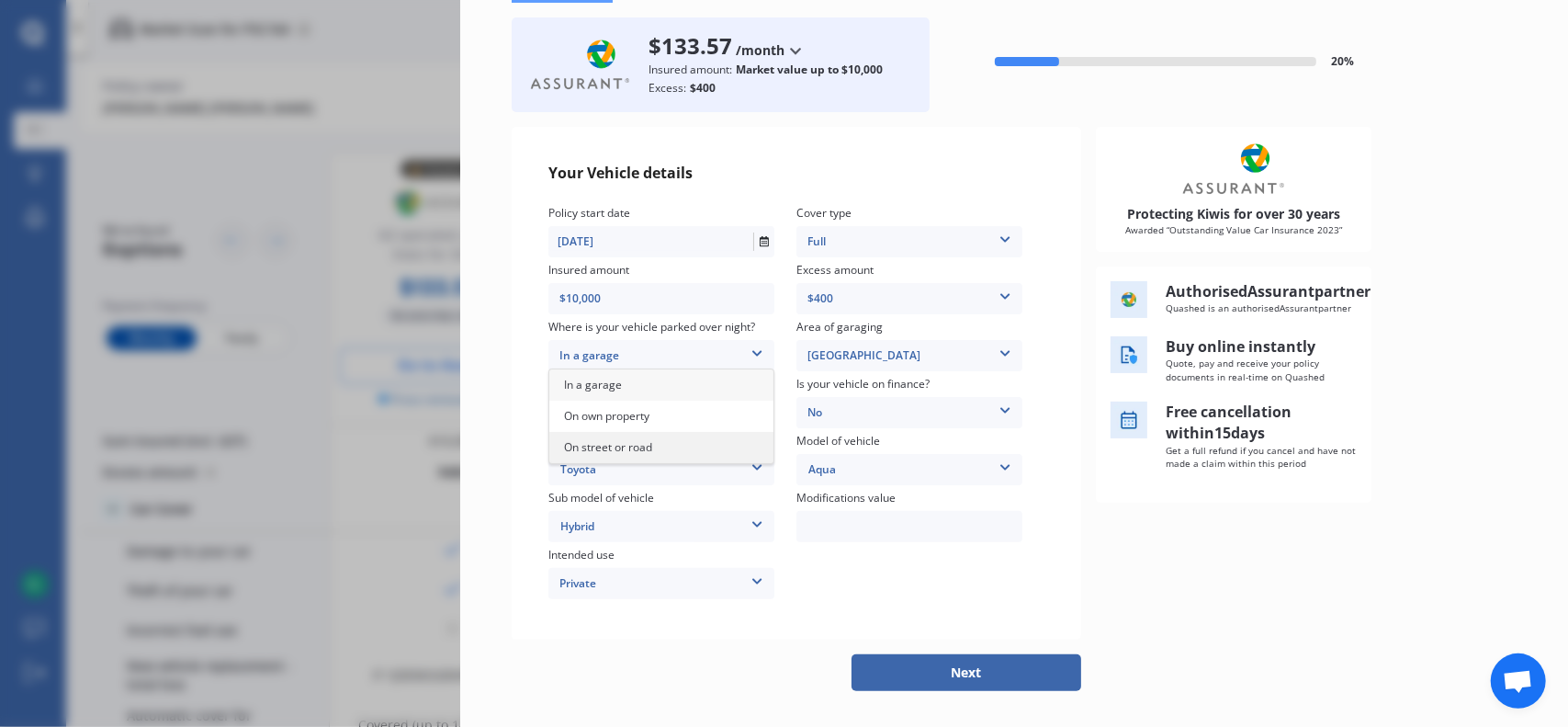 click on "On street or road" at bounding box center [608, 447] 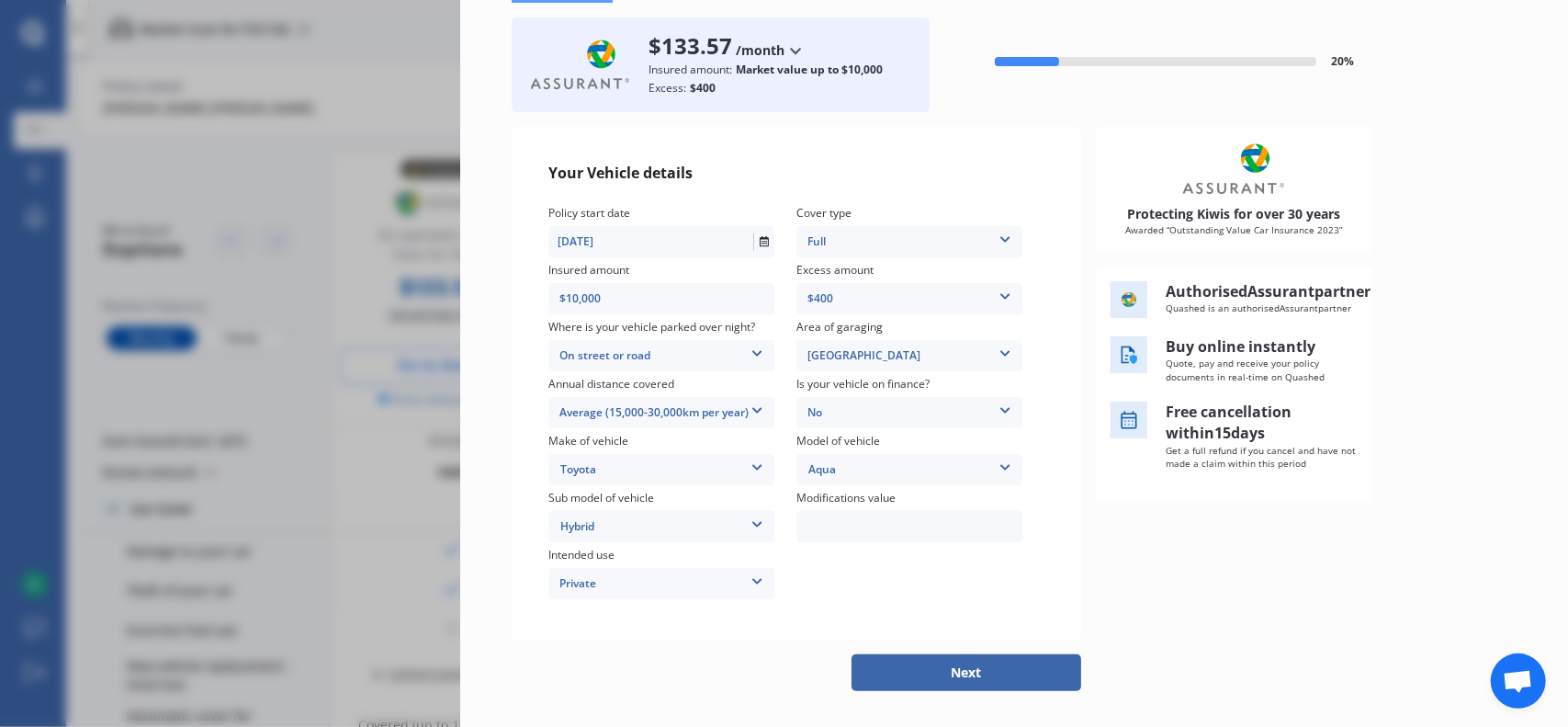 click on "Next" at bounding box center (966, 673) 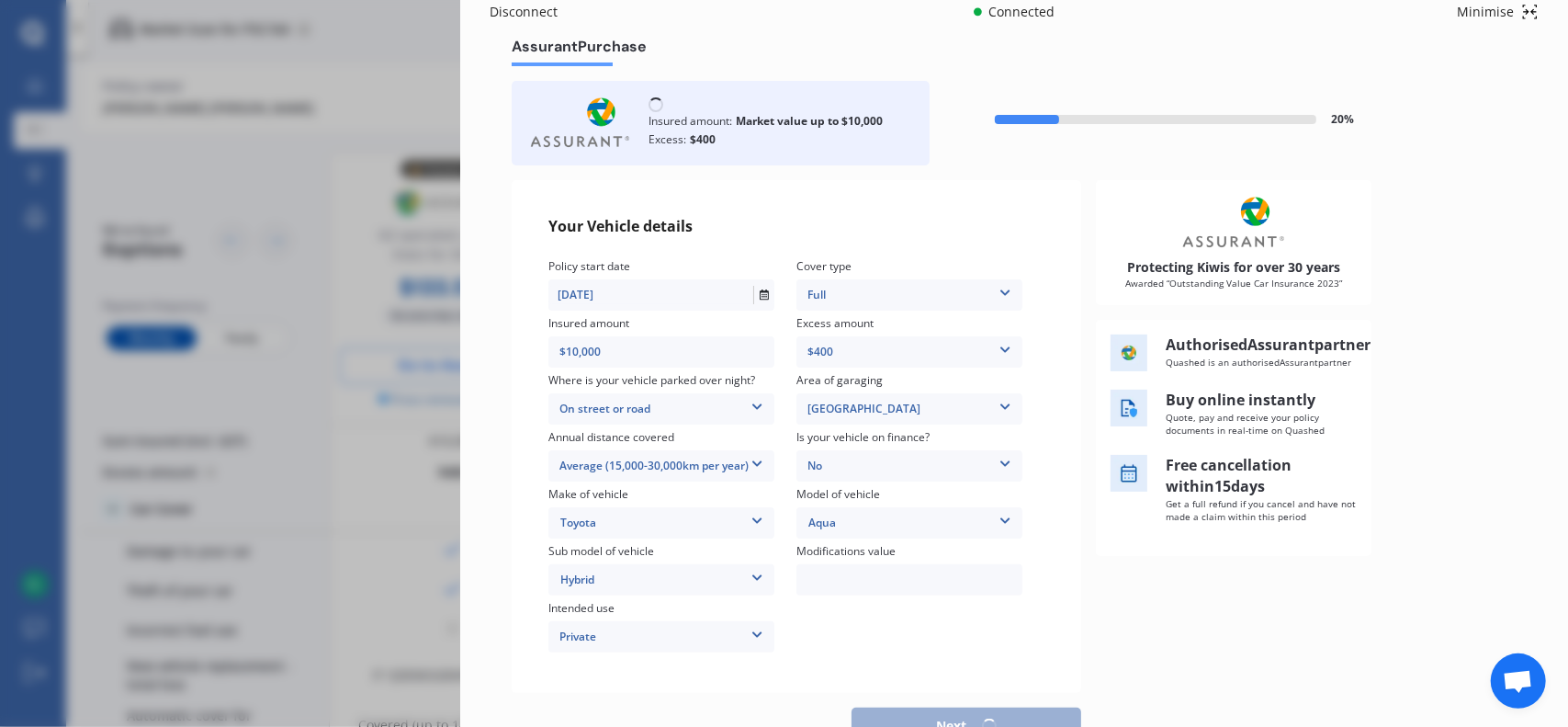 scroll, scrollTop: 0, scrollLeft: 0, axis: both 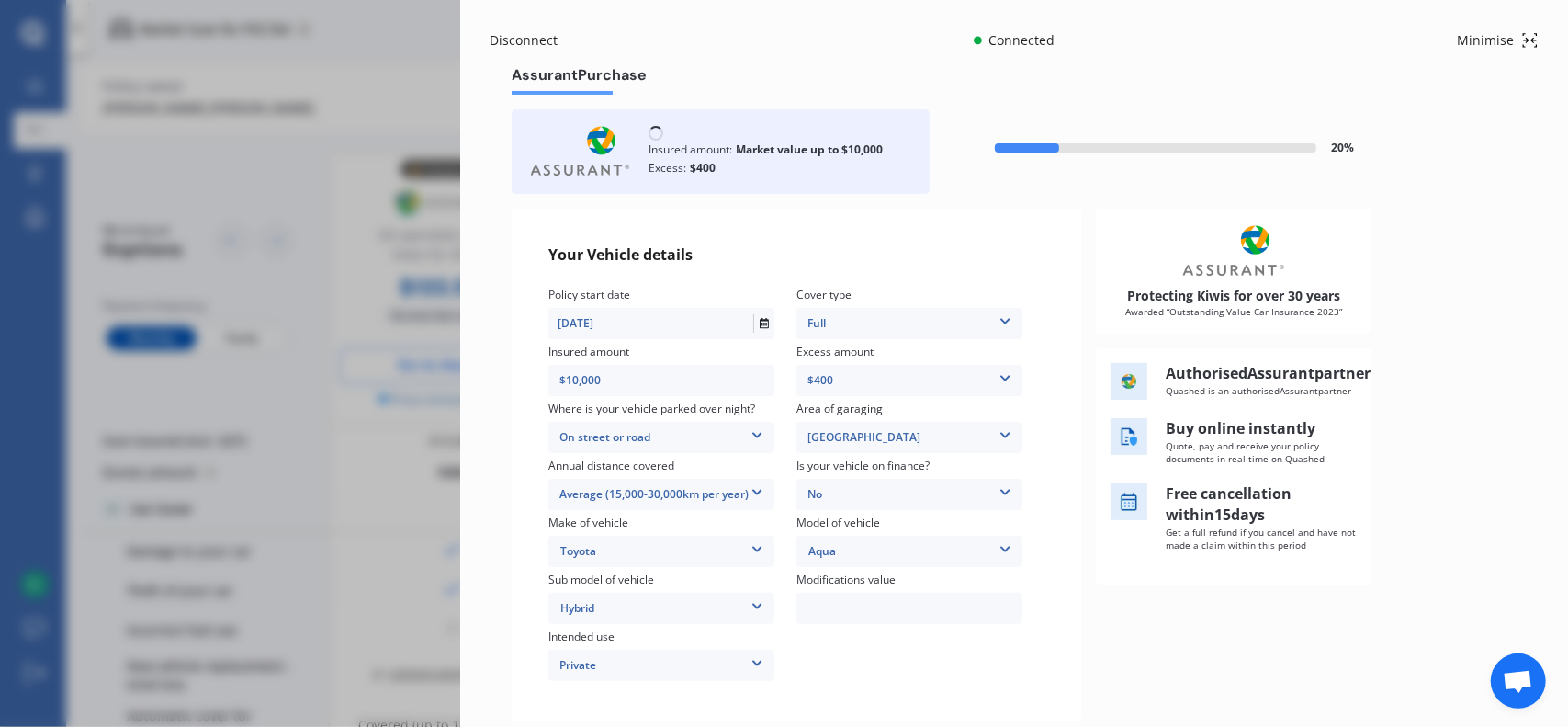 select on "26" 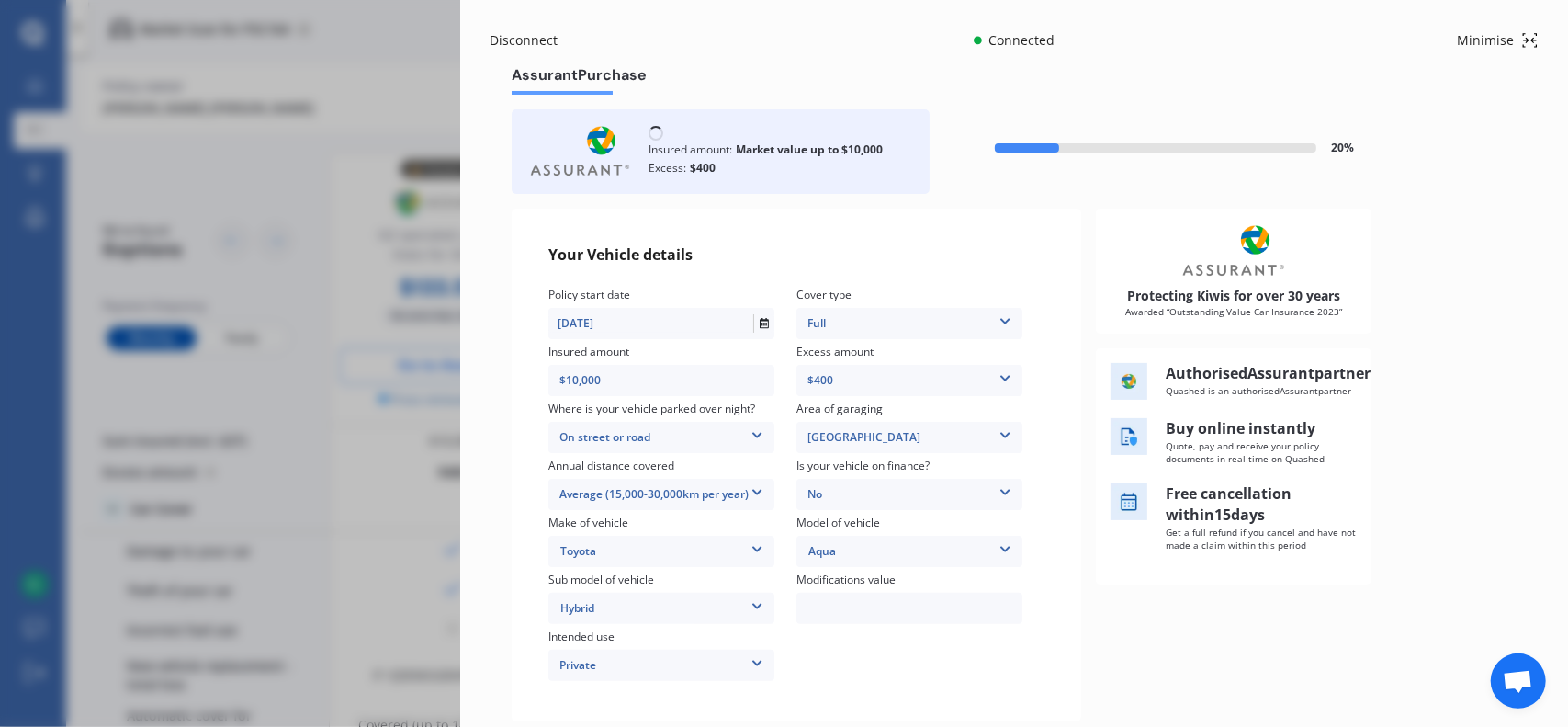 select on "2000" 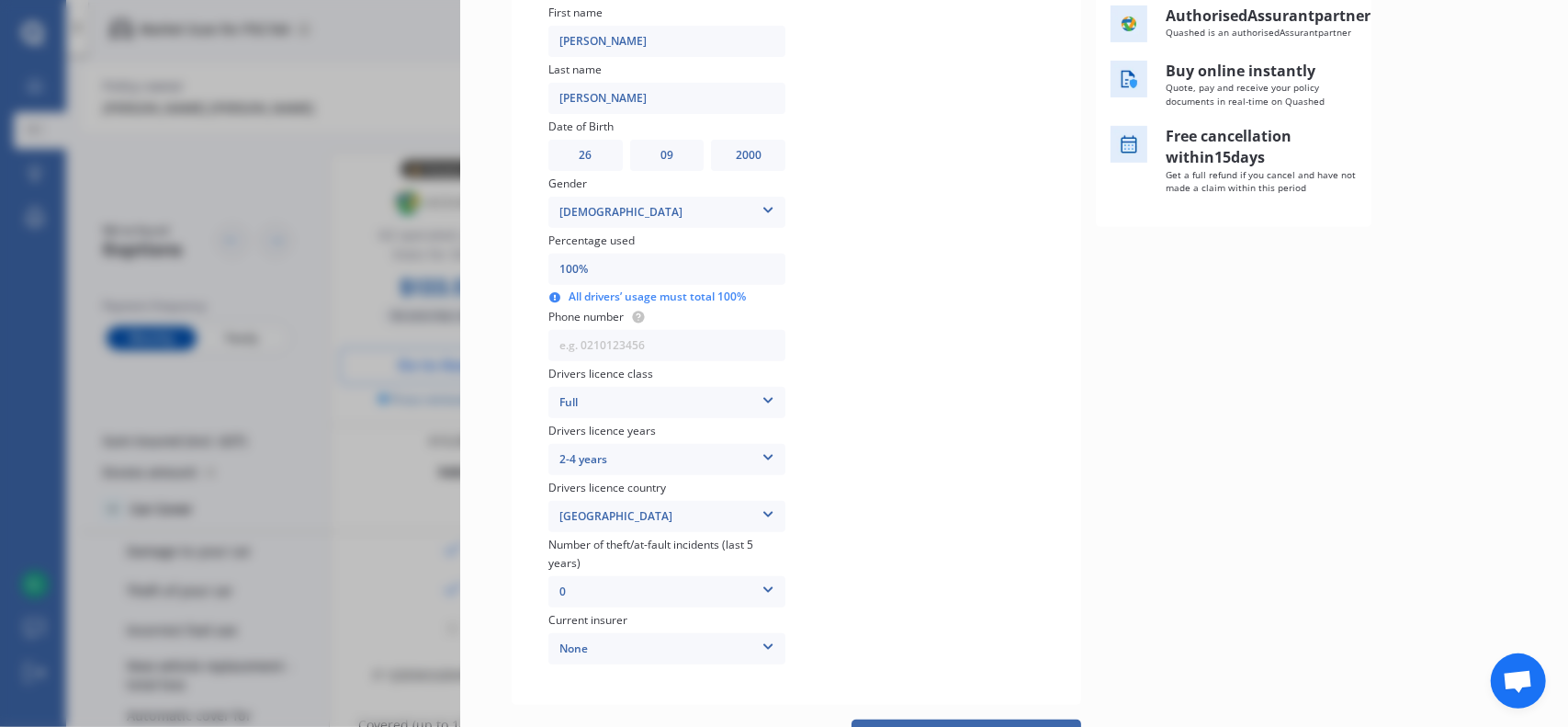 scroll, scrollTop: 460, scrollLeft: 0, axis: vertical 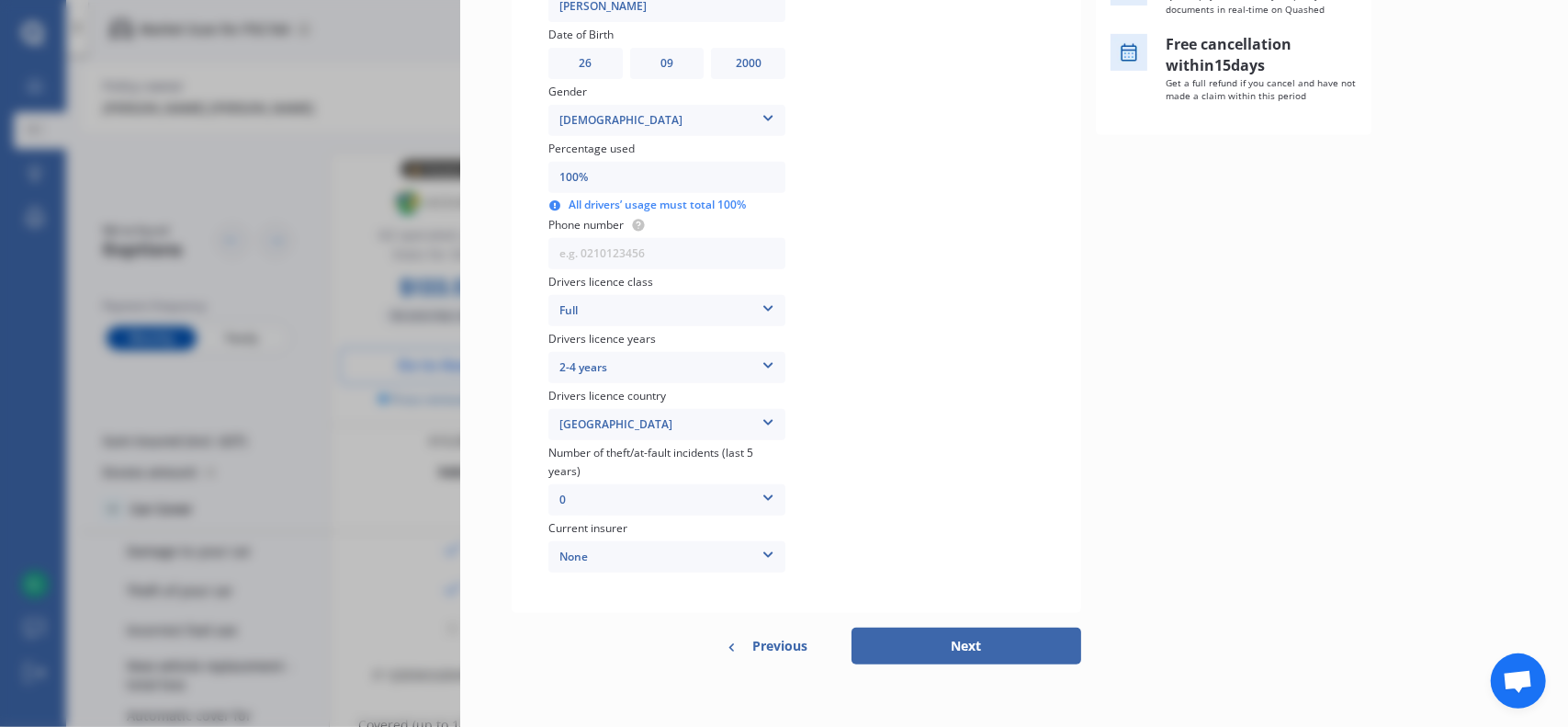 click on "None" at bounding box center (667, 557) 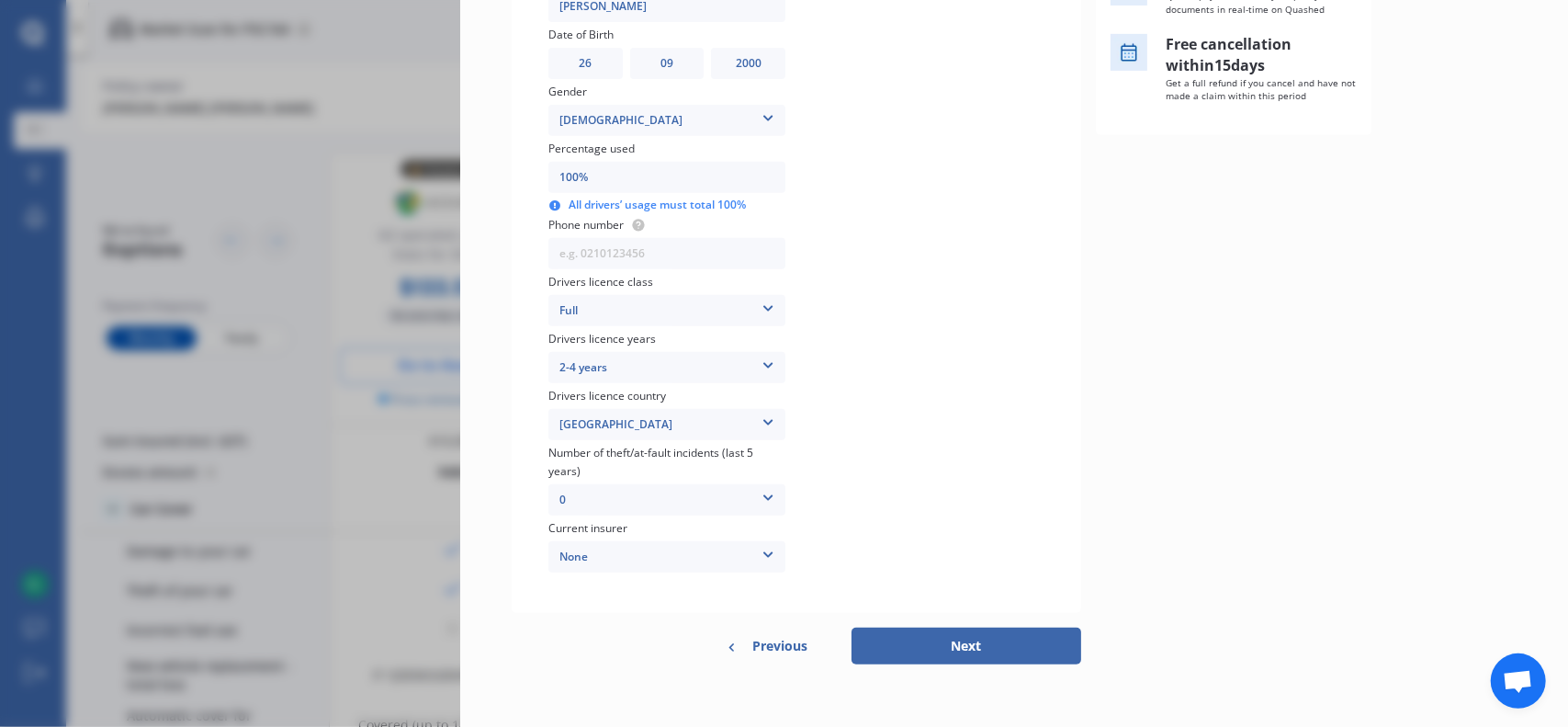 scroll, scrollTop: 133, scrollLeft: 0, axis: vertical 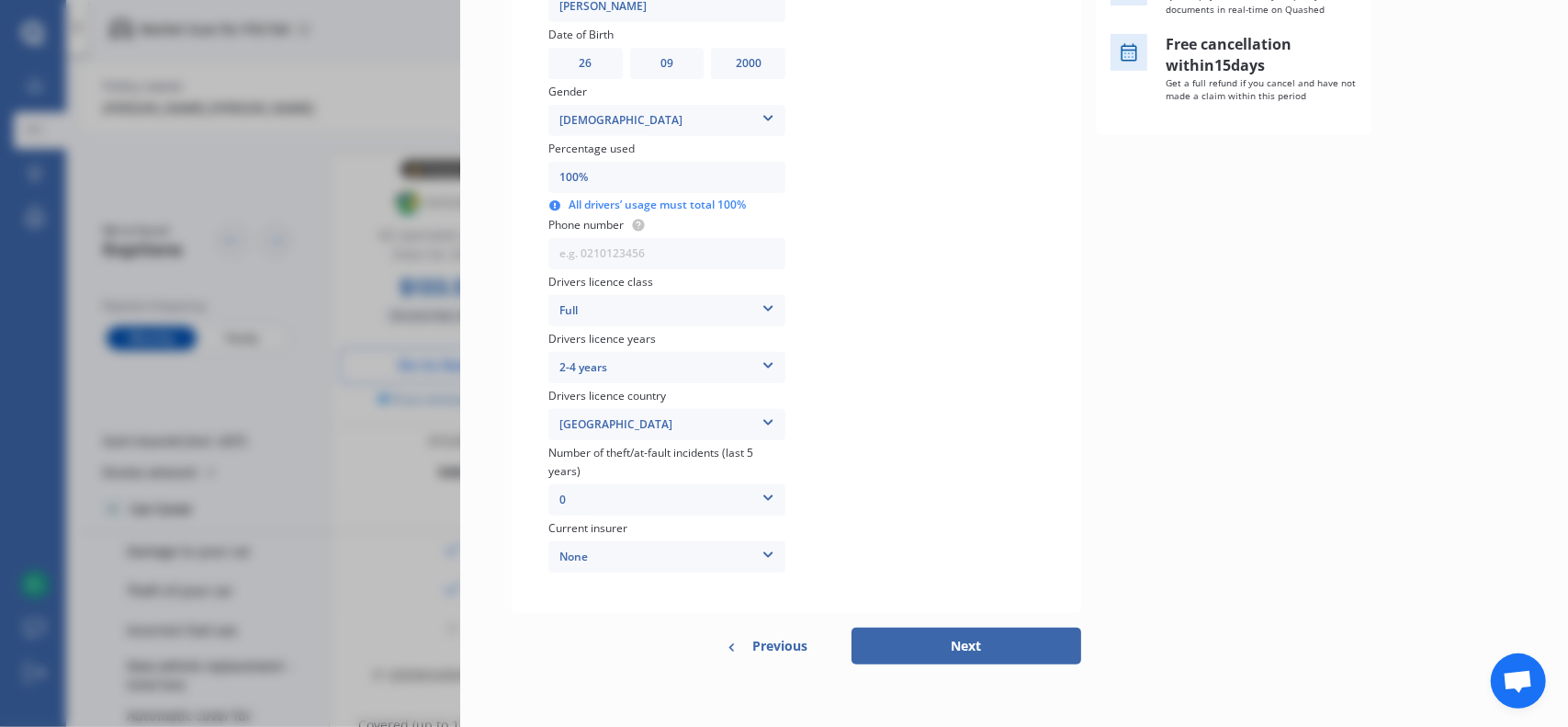 click on "Add another  driver" at bounding box center [926, 202] 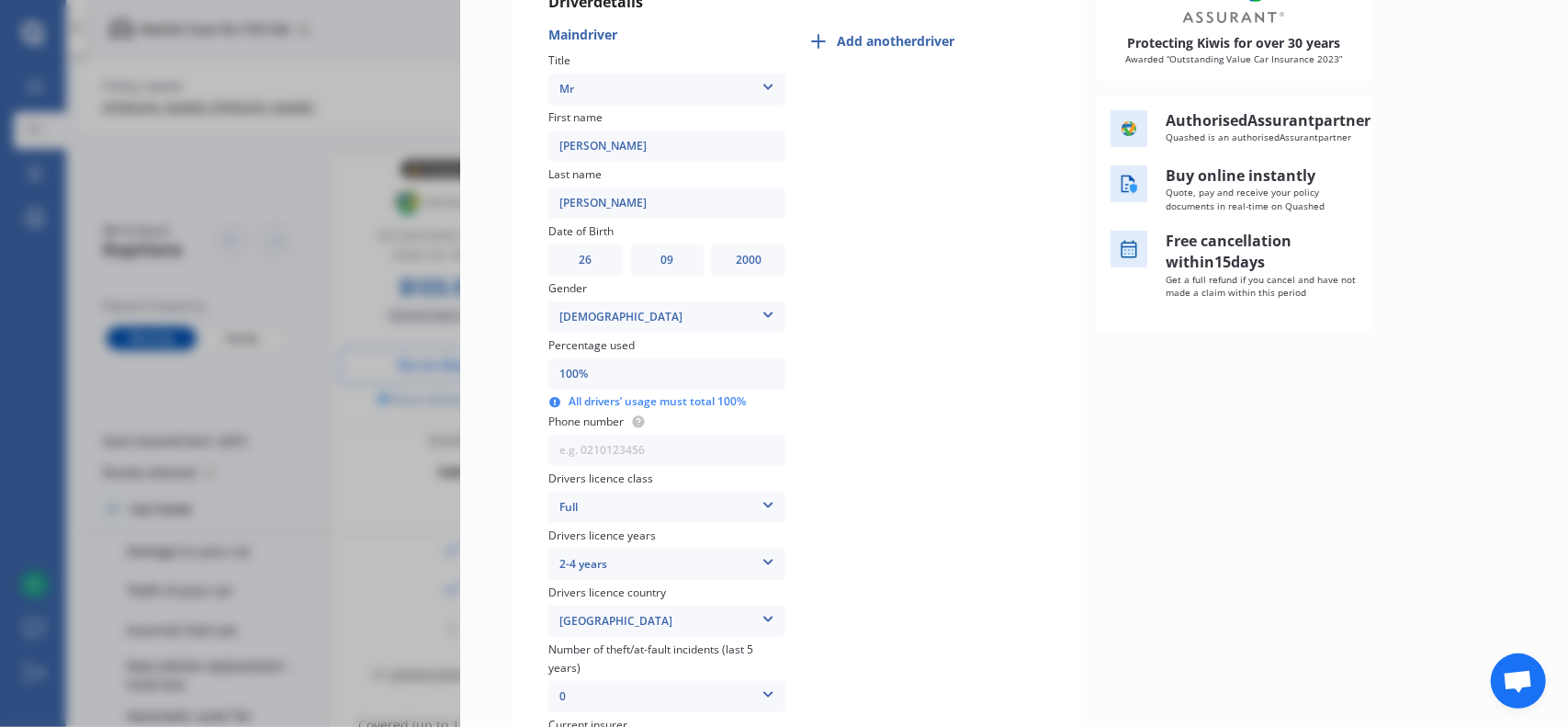 scroll, scrollTop: 184, scrollLeft: 0, axis: vertical 